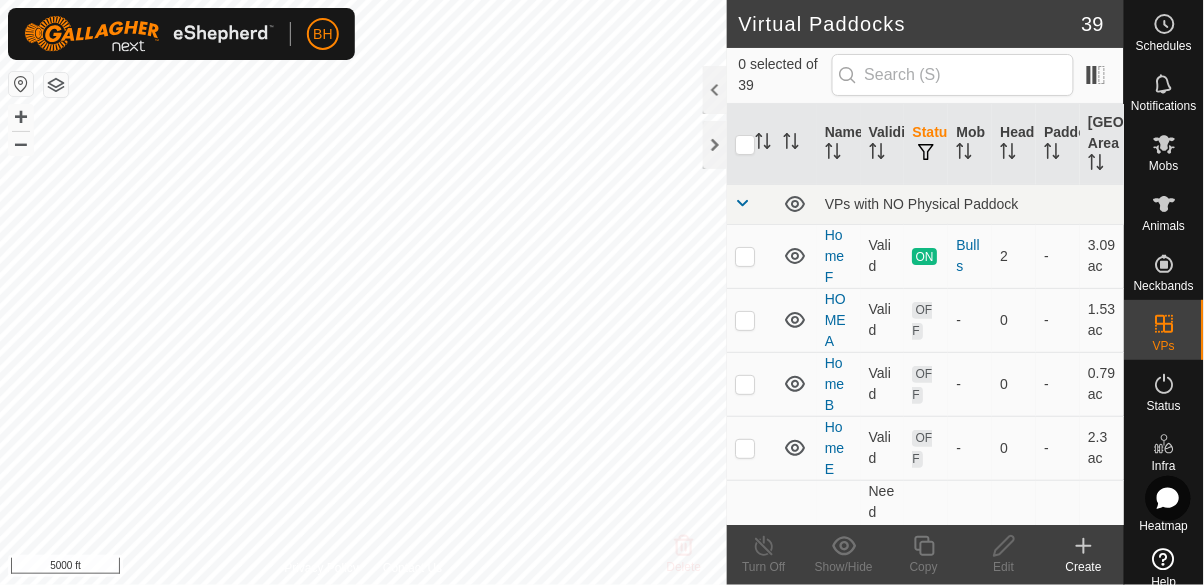 scroll, scrollTop: 0, scrollLeft: 0, axis: both 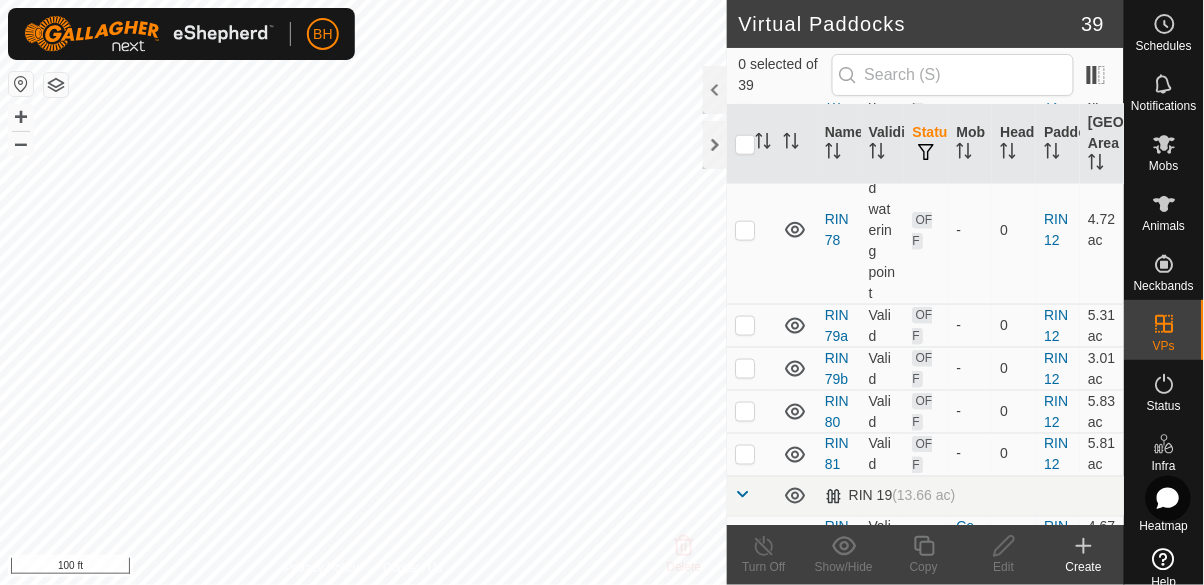 click at bounding box center [745, 538] 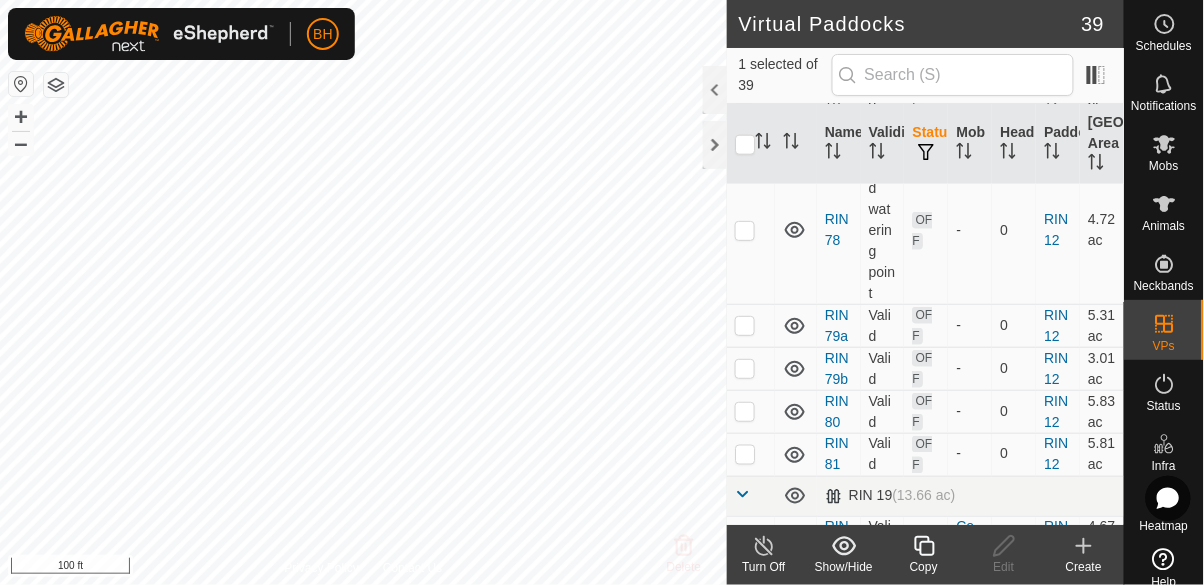 click 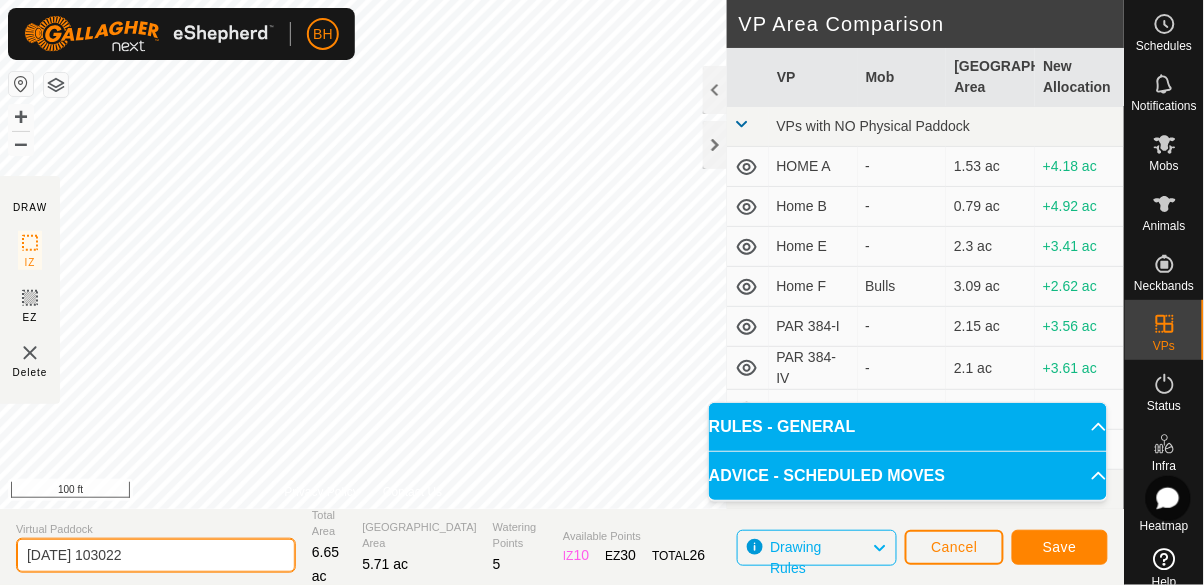click on "[DATE] 103022" 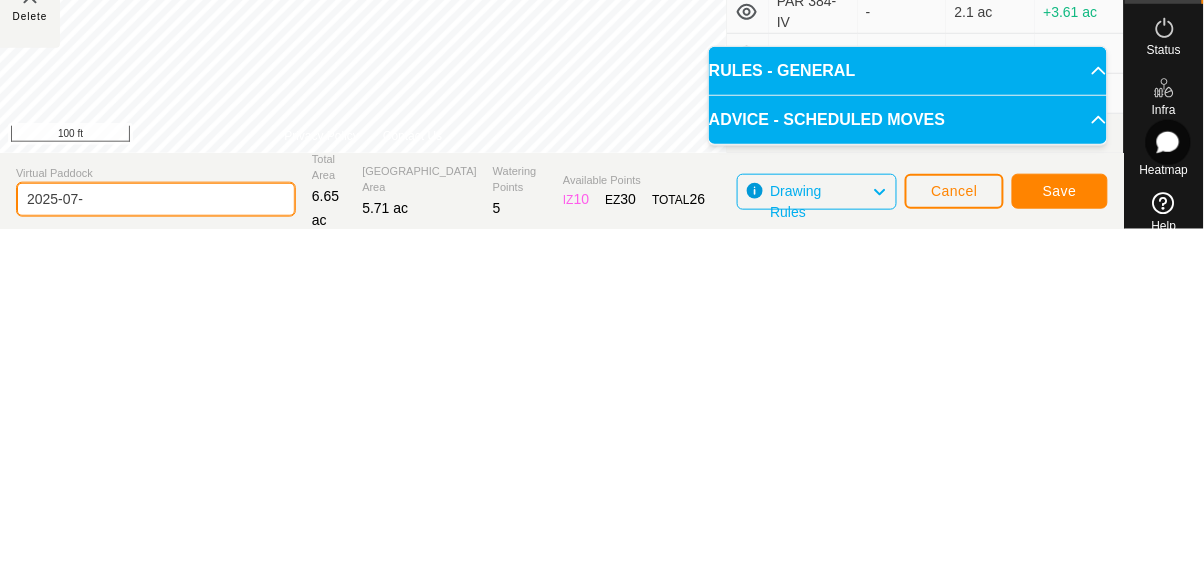 type on "2025-07" 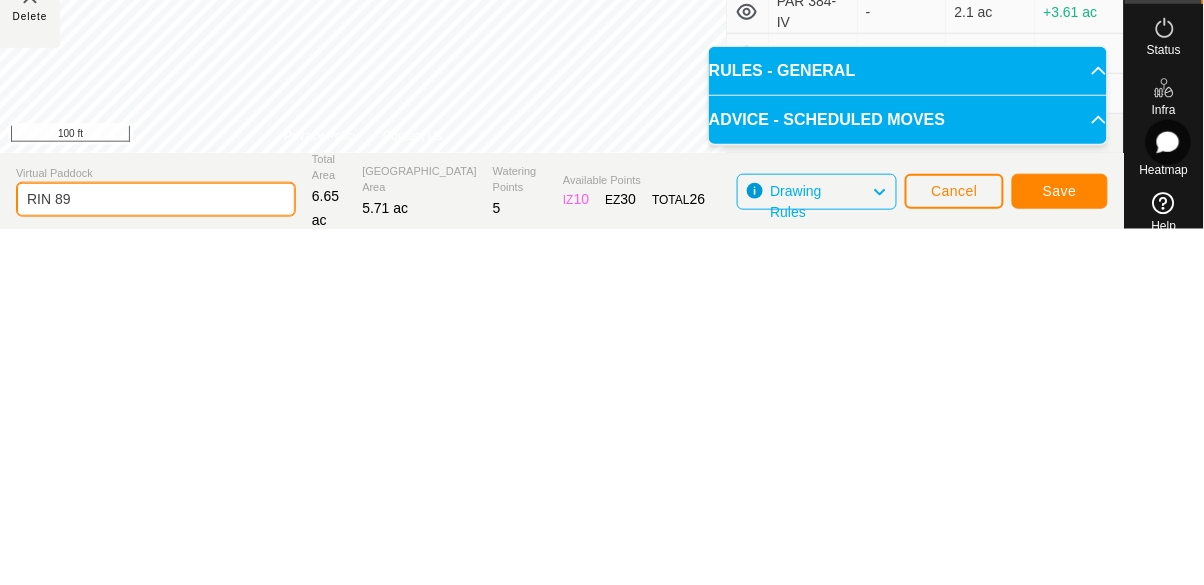 type on "RIN 89" 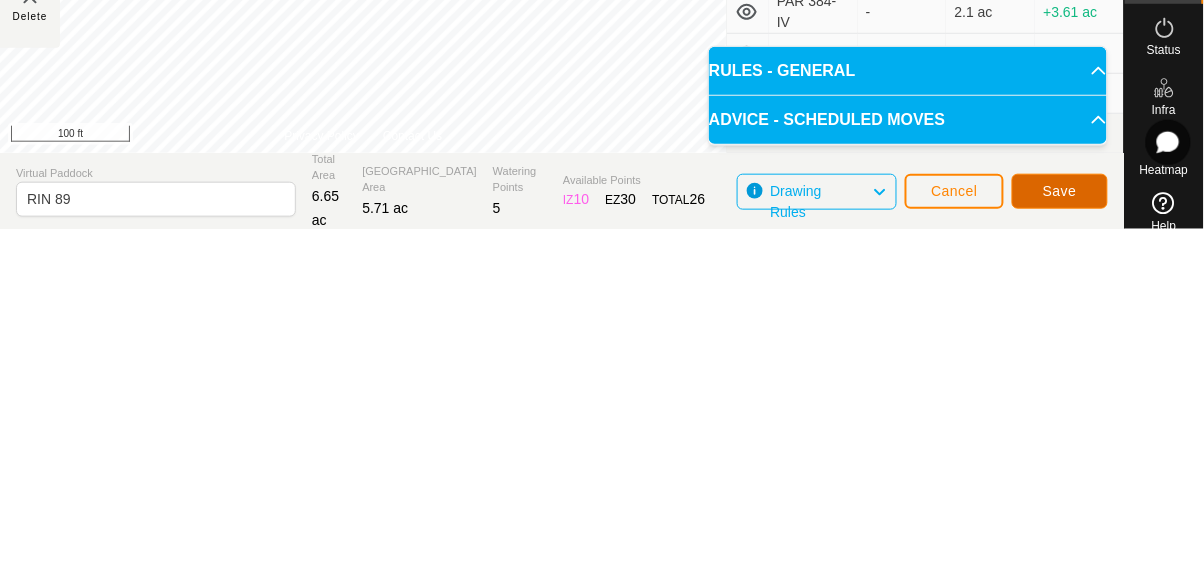 click on "Save" 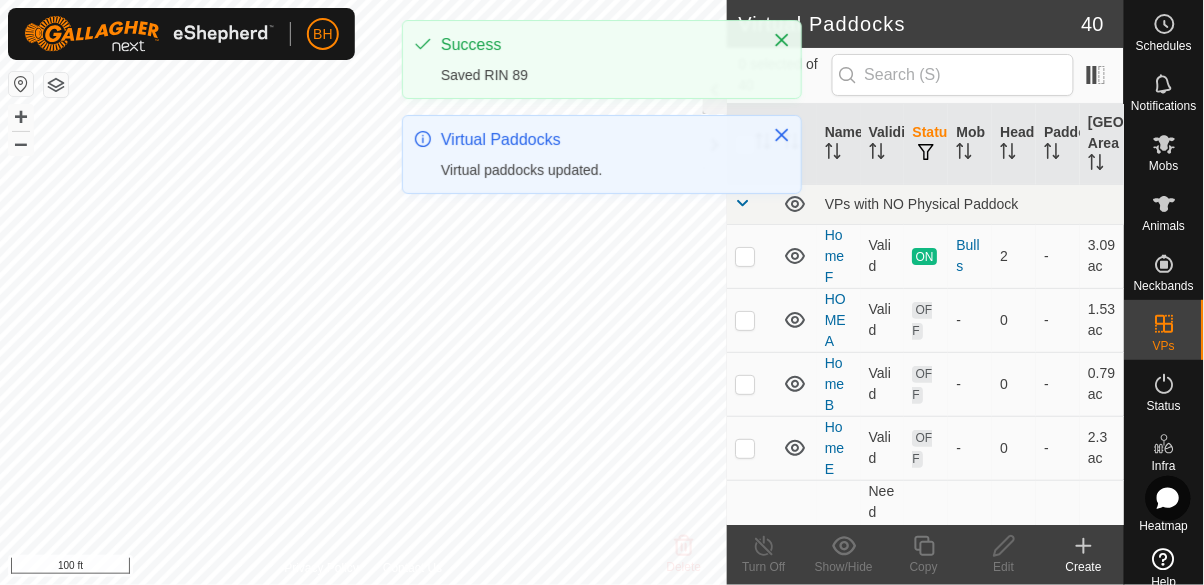 click on "Success" 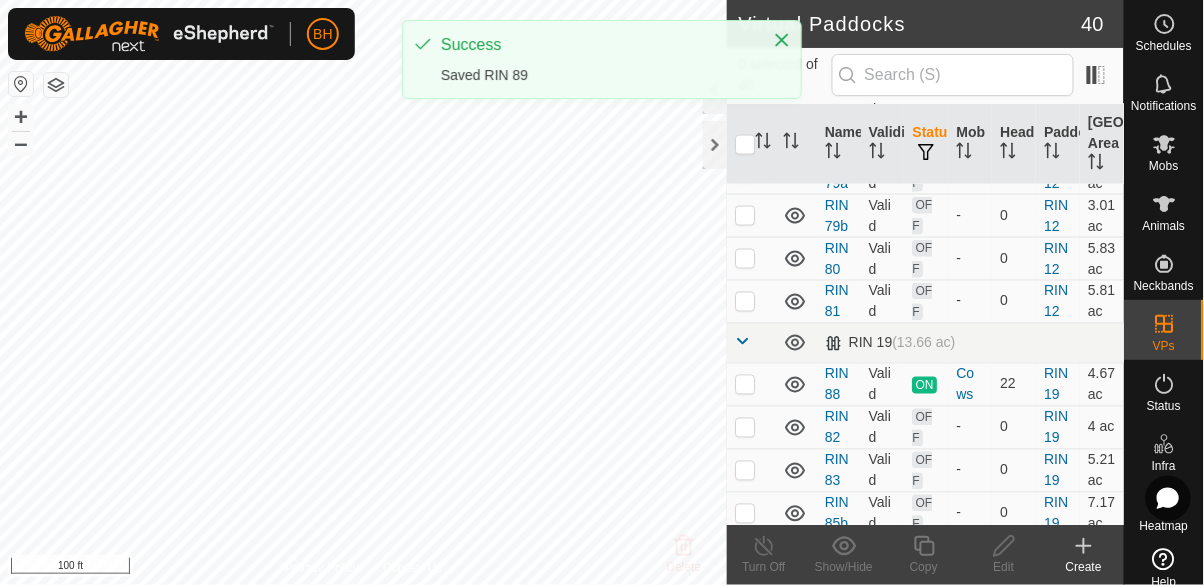 scroll, scrollTop: 2379, scrollLeft: 0, axis: vertical 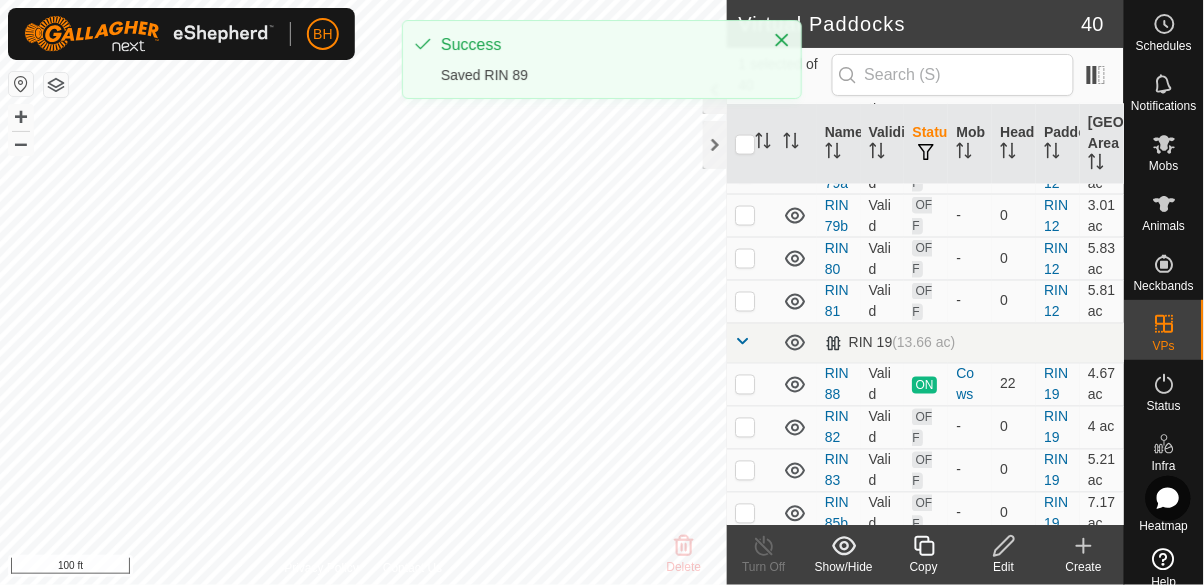 click on "Edit" 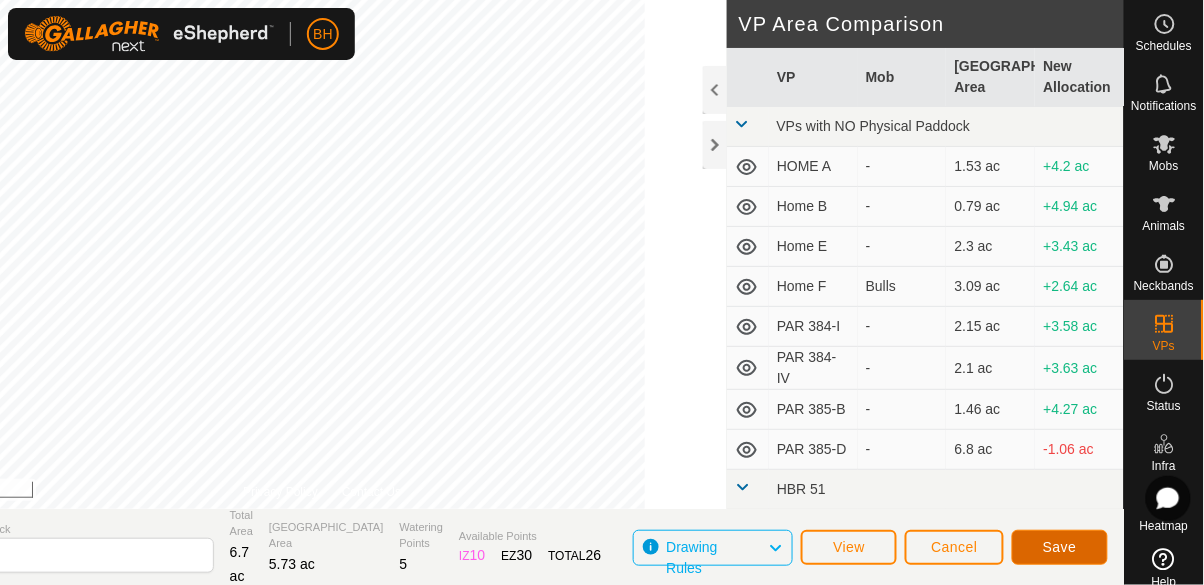 click on "Save" 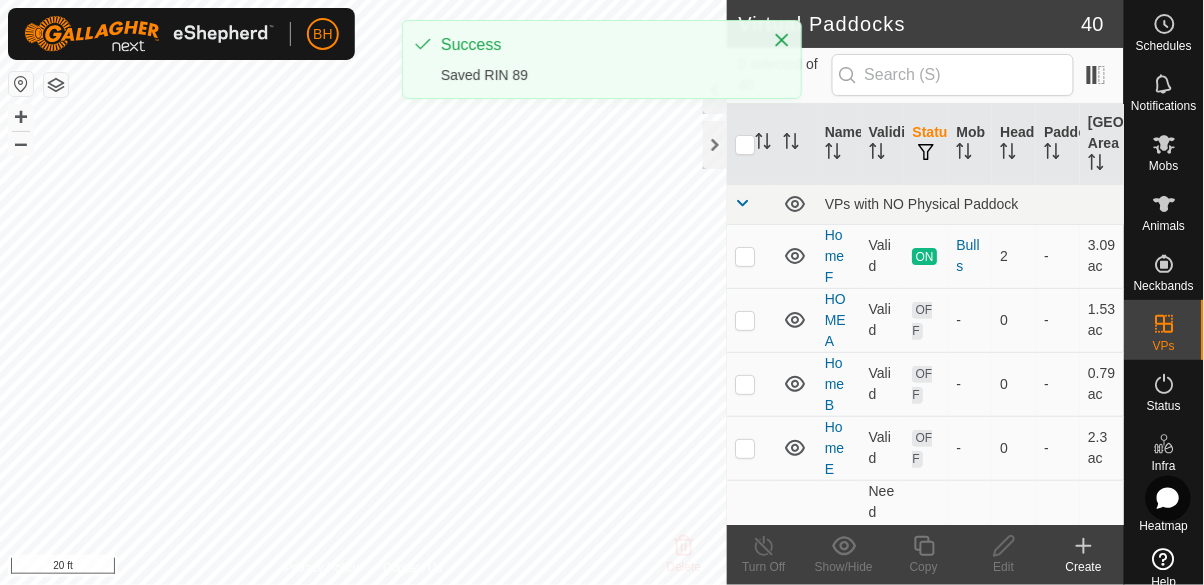 click 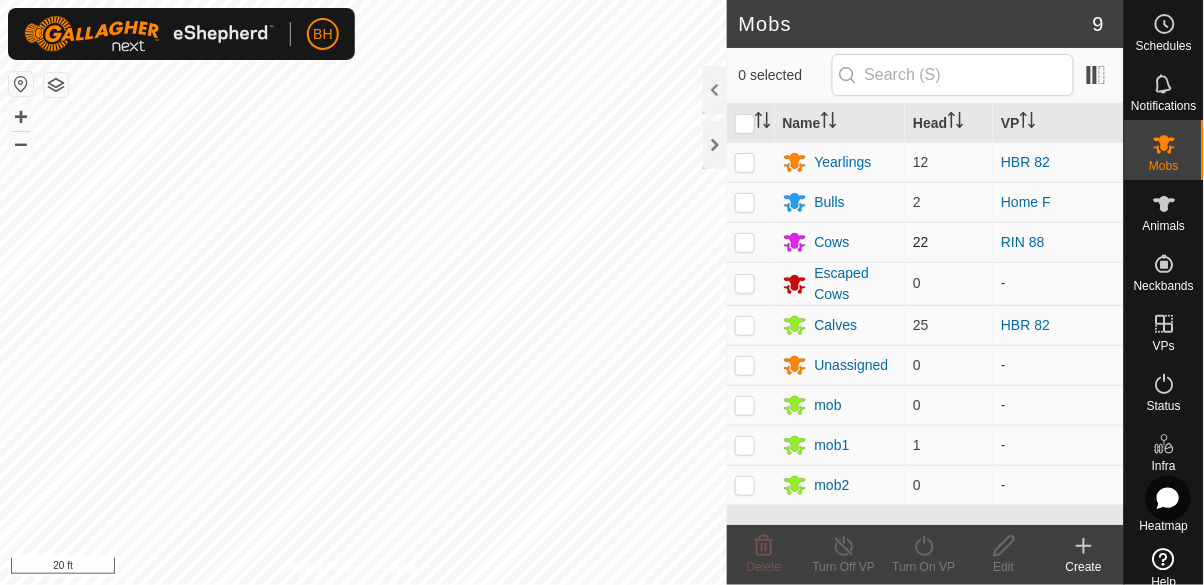 click at bounding box center (745, 242) 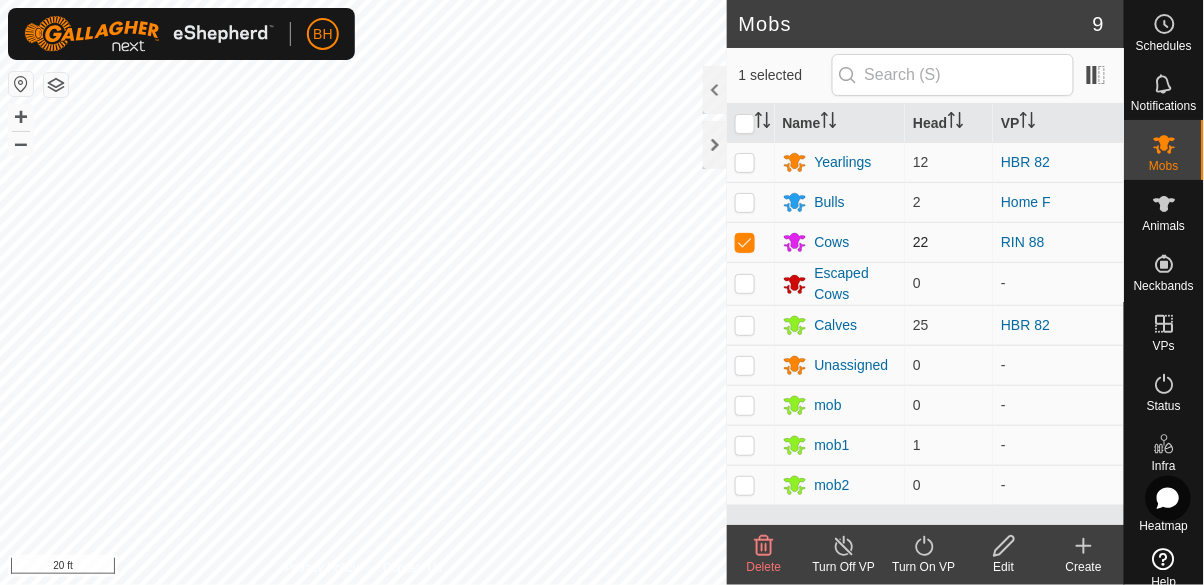checkbox on "true" 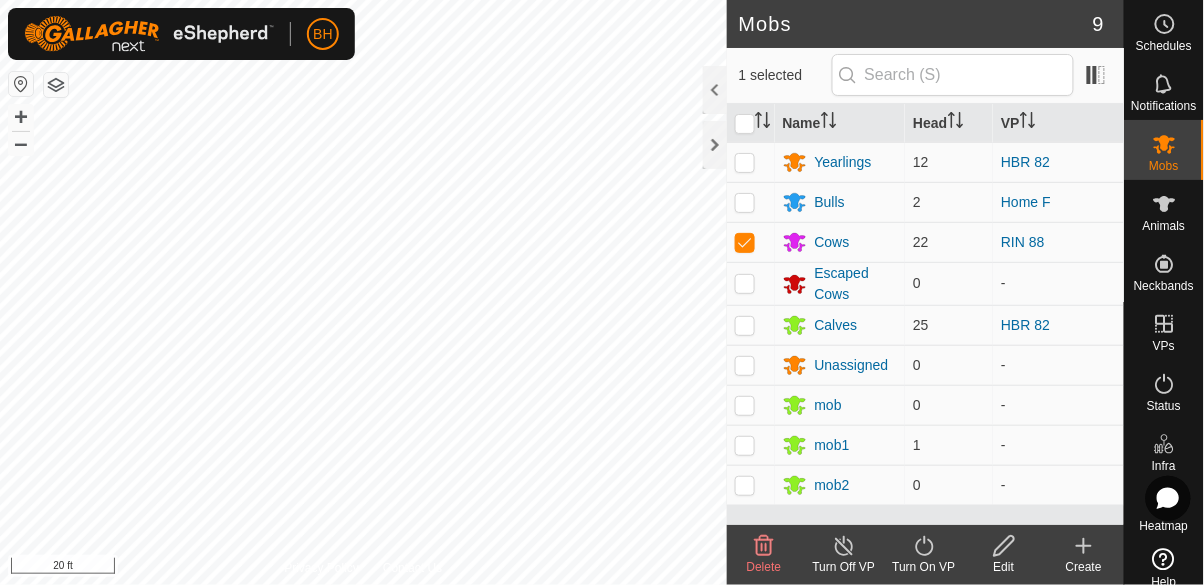 click 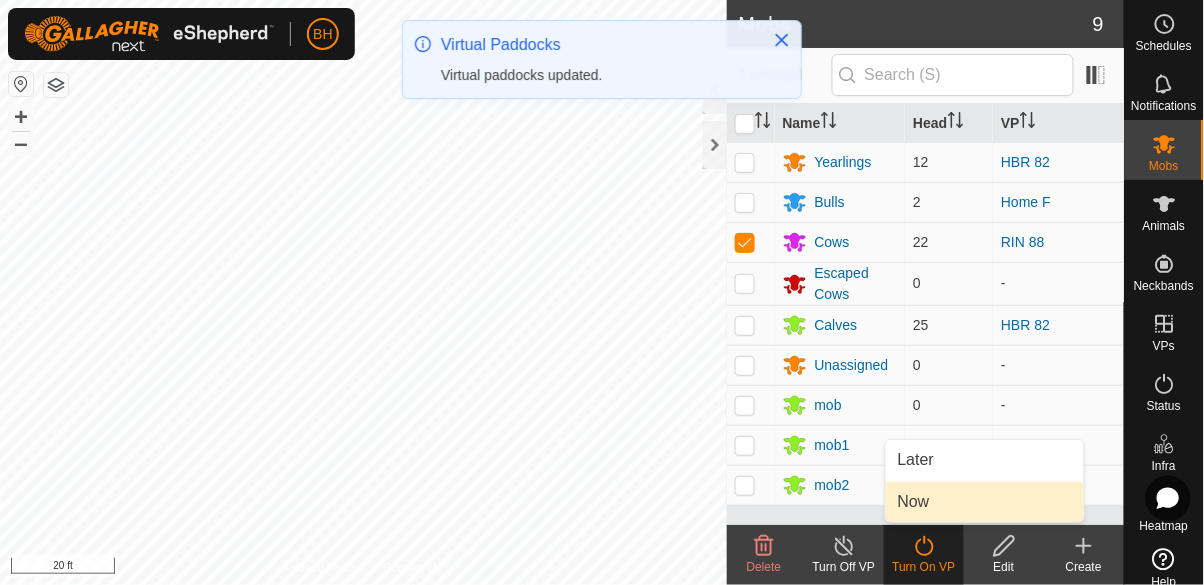 click on "Now" at bounding box center (985, 502) 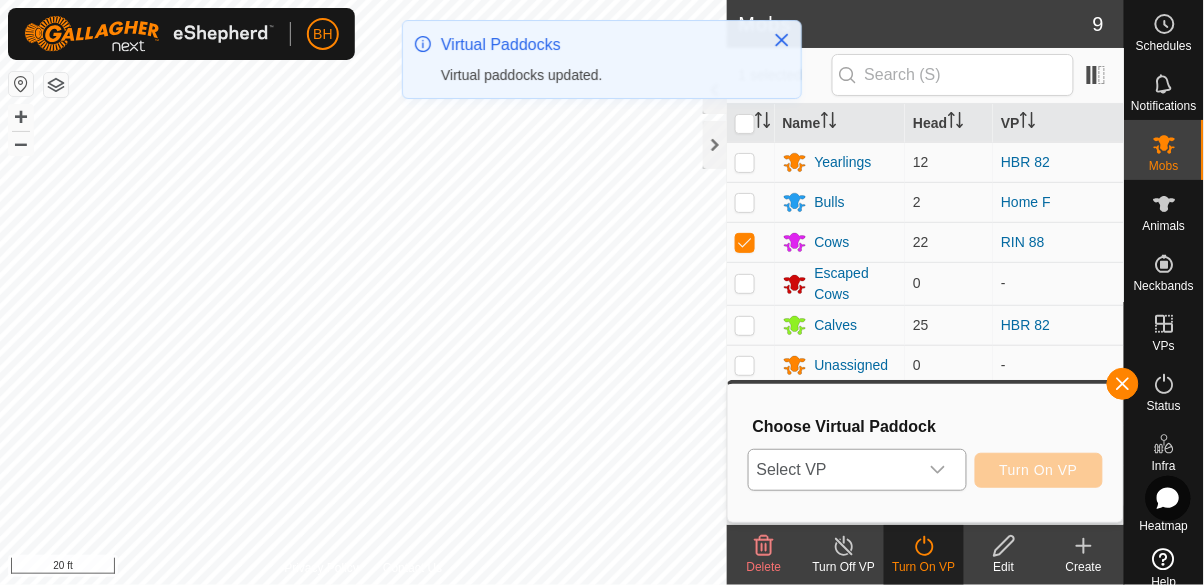 click on "Select VP" at bounding box center [833, 470] 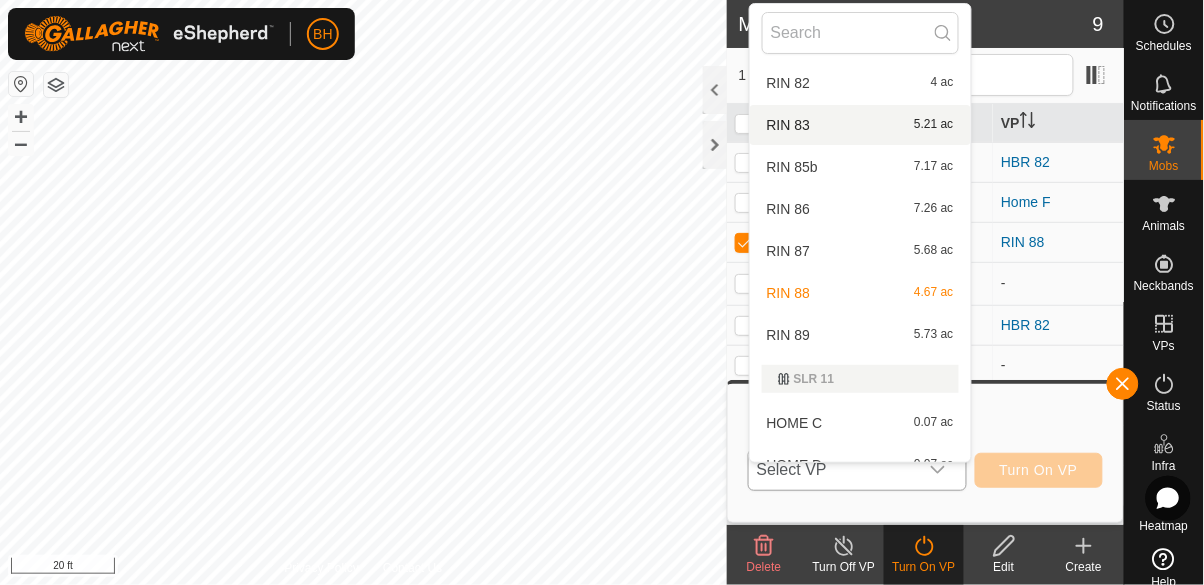 scroll, scrollTop: 1641, scrollLeft: 0, axis: vertical 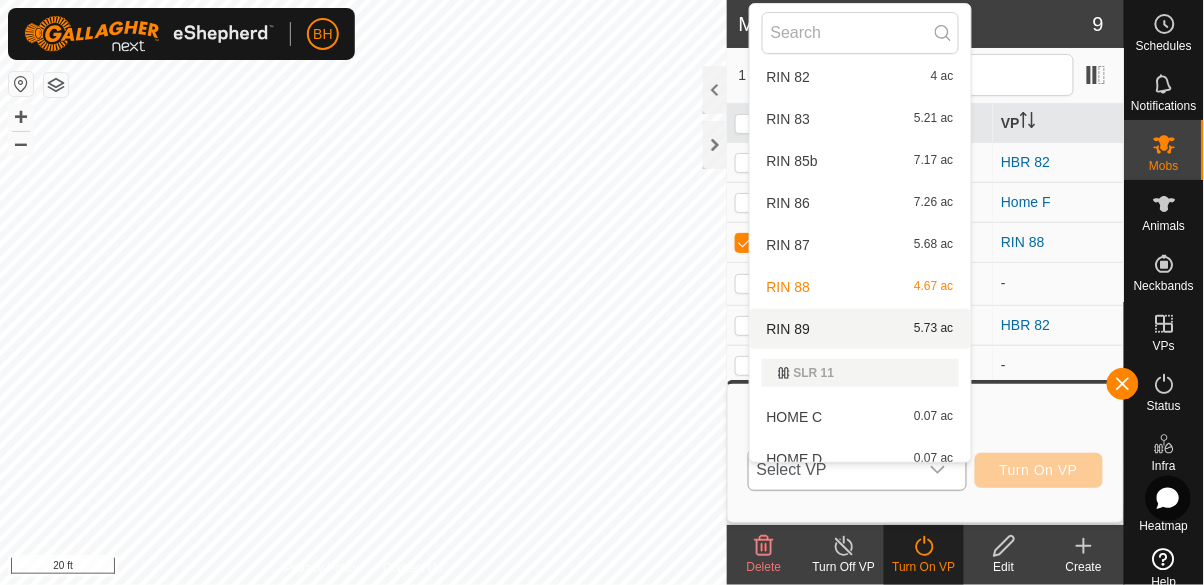 click on "RIN 89  5.73 ac" at bounding box center (860, 329) 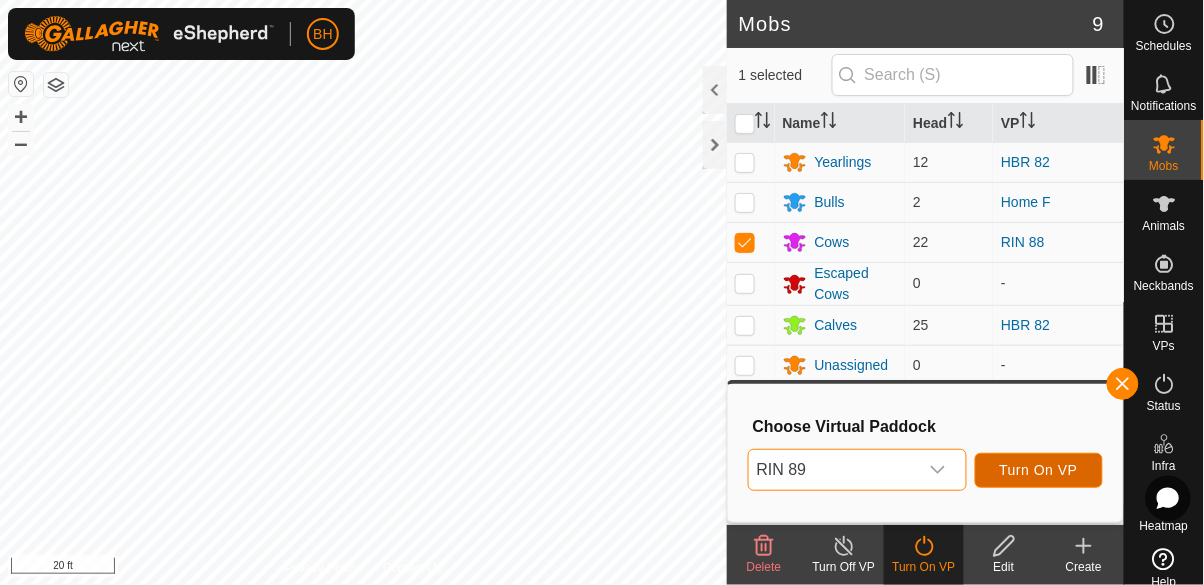 click on "Turn On VP" at bounding box center (1039, 470) 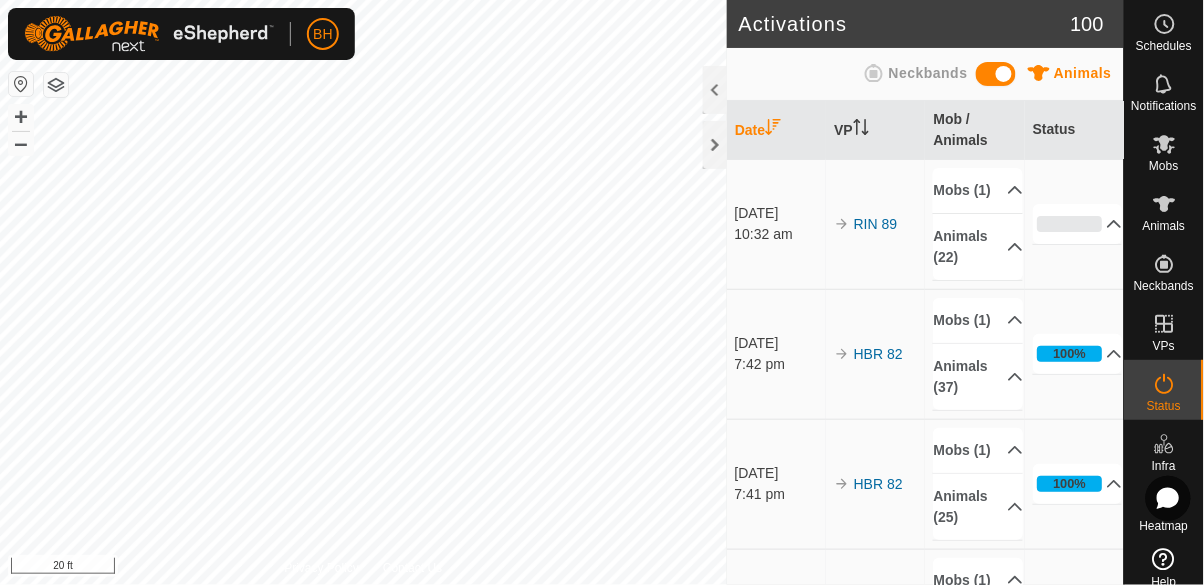 click on "VPs" at bounding box center (1164, 346) 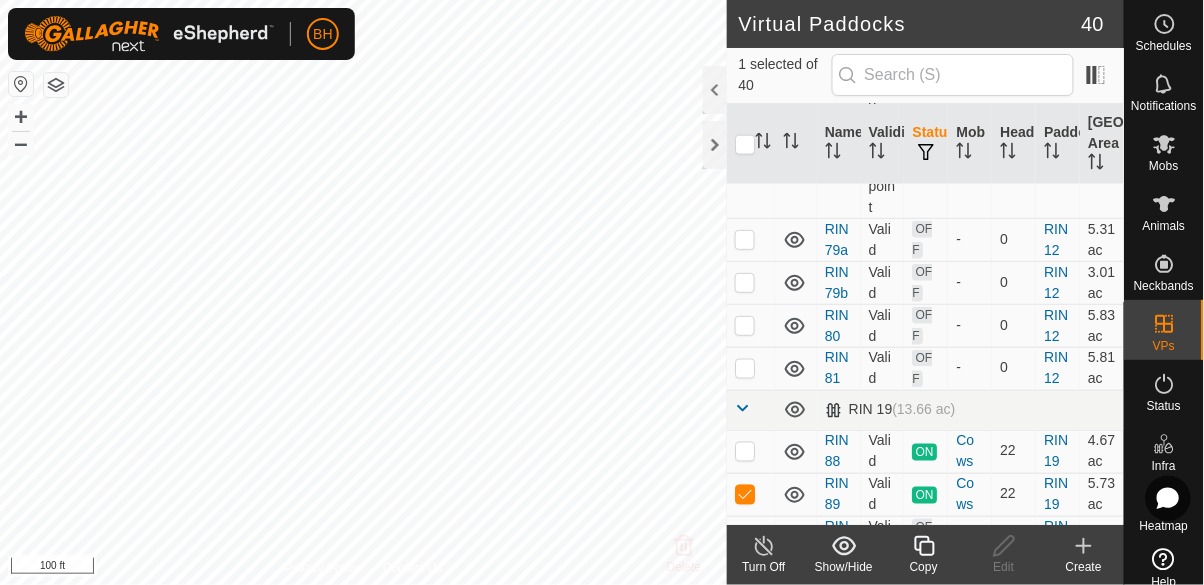 scroll, scrollTop: 2310, scrollLeft: 0, axis: vertical 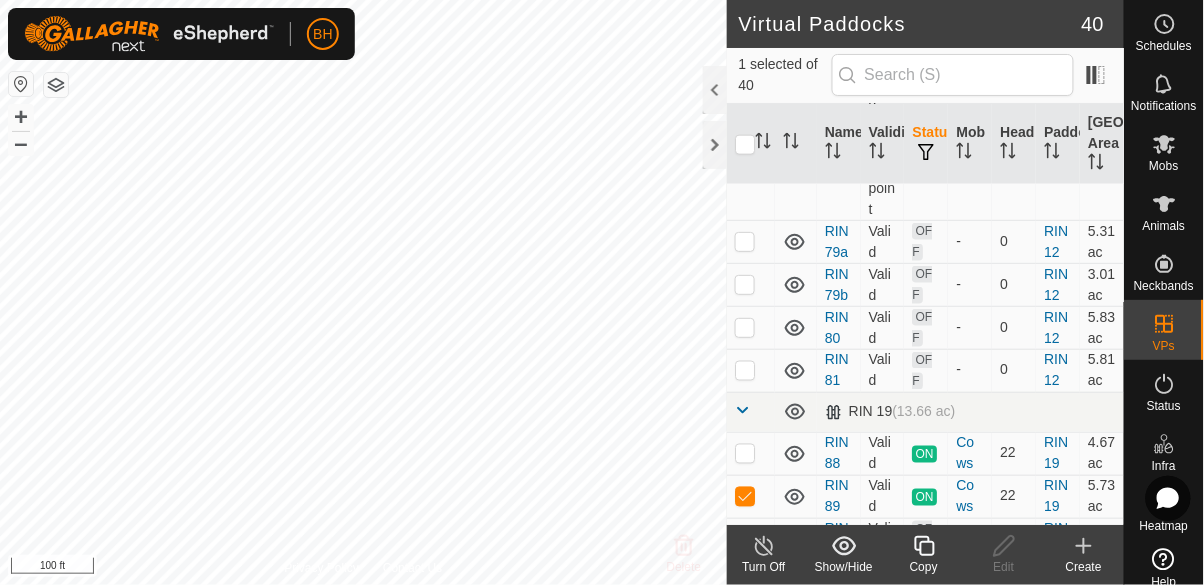 click at bounding box center [745, 497] 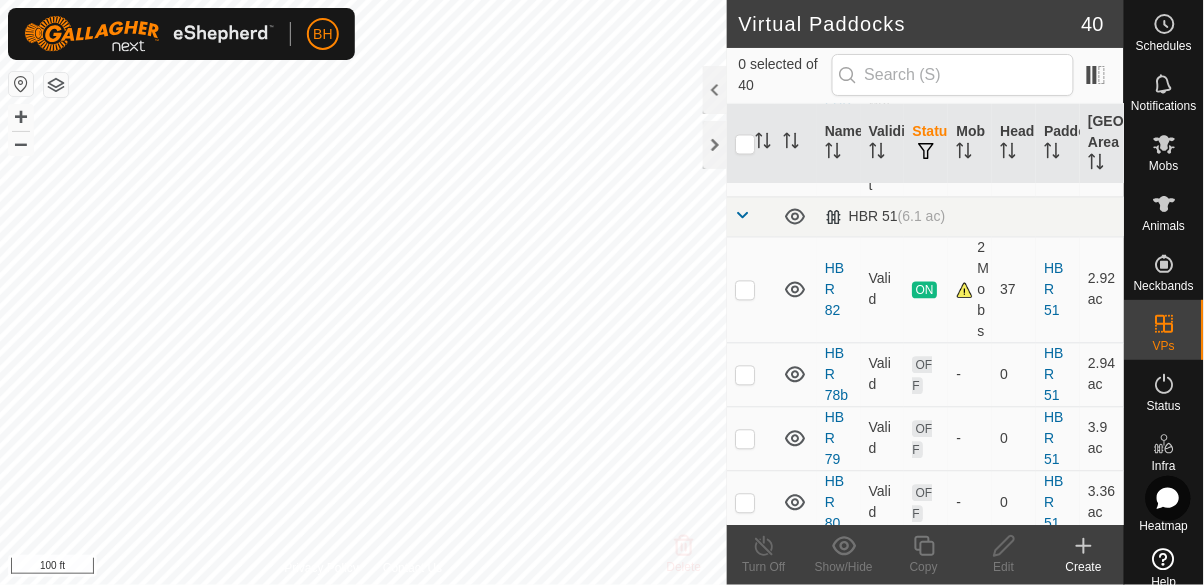 scroll, scrollTop: 872, scrollLeft: 0, axis: vertical 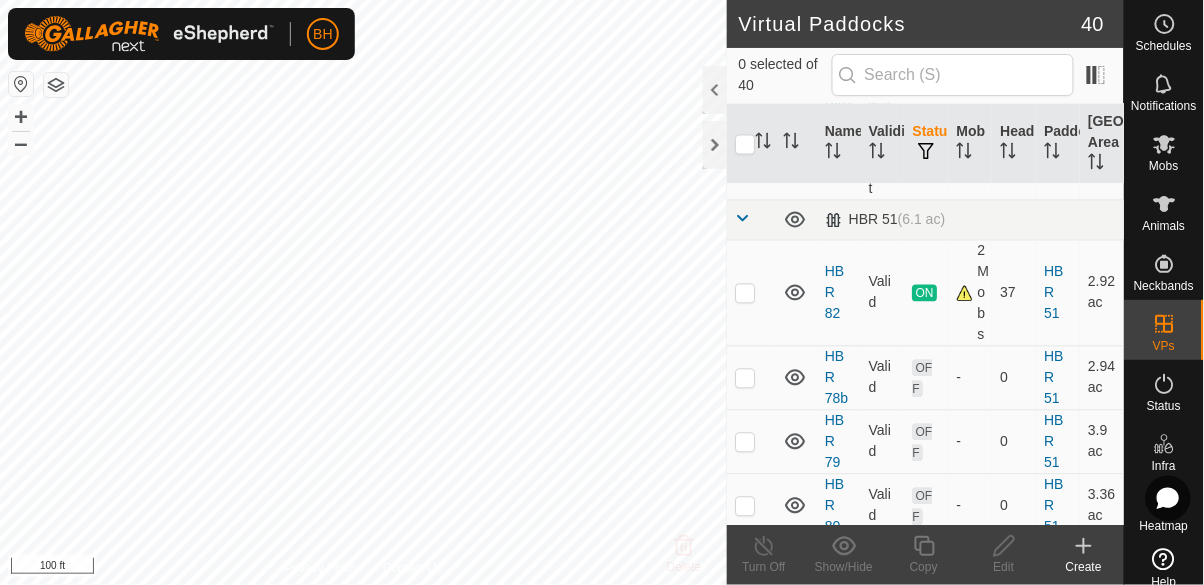 click at bounding box center (745, 294) 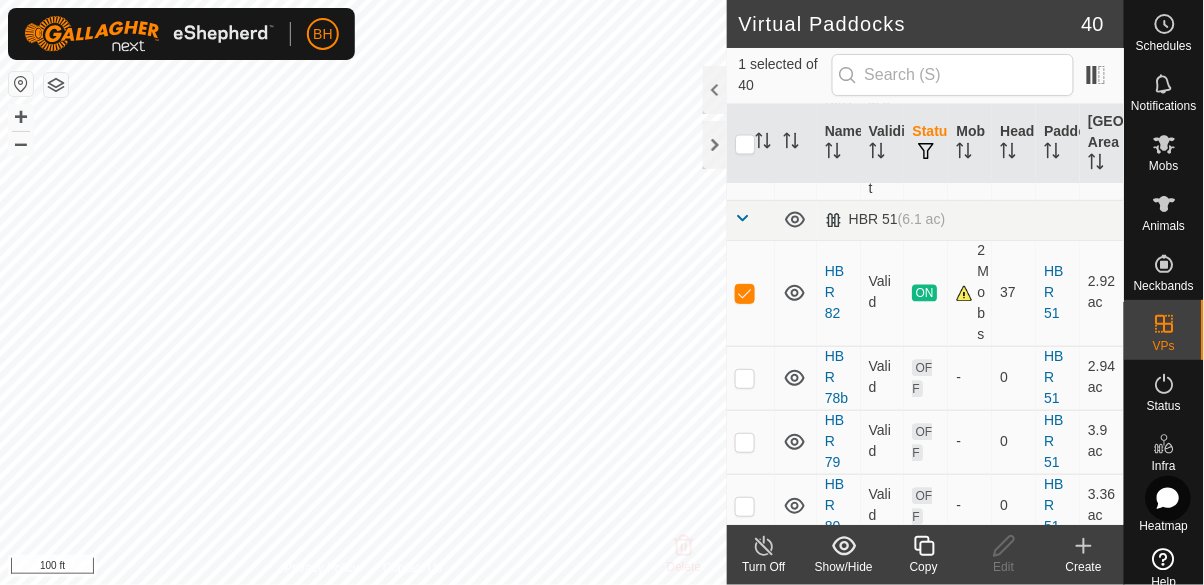 click on "Copy" 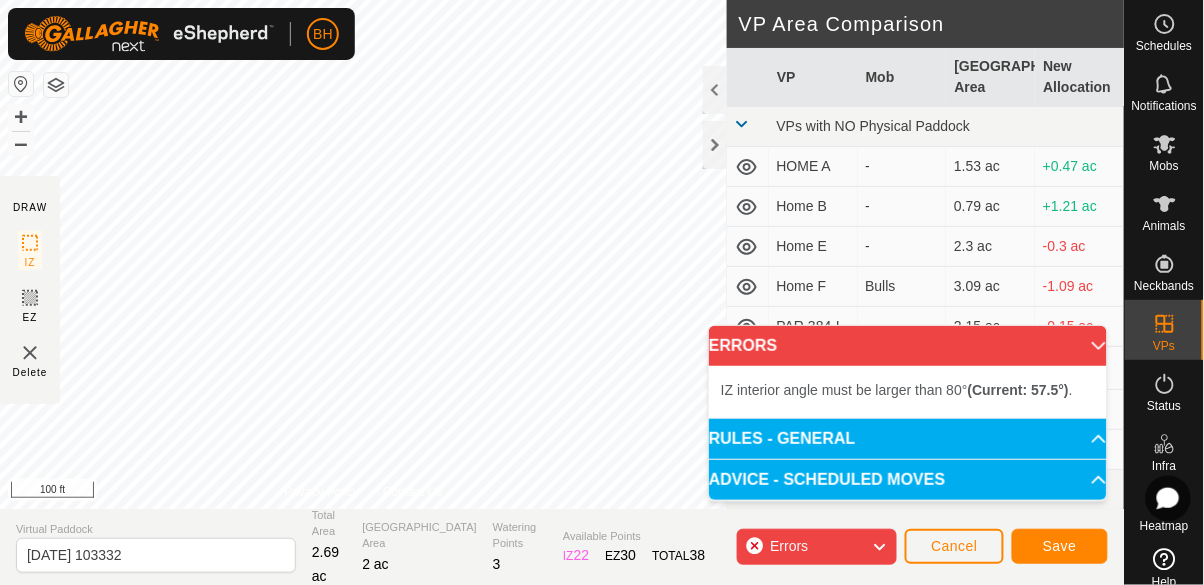 click on "IZ interior angle must be larger than 80°  (Current: 36.2°) ." at bounding box center [669, -90] 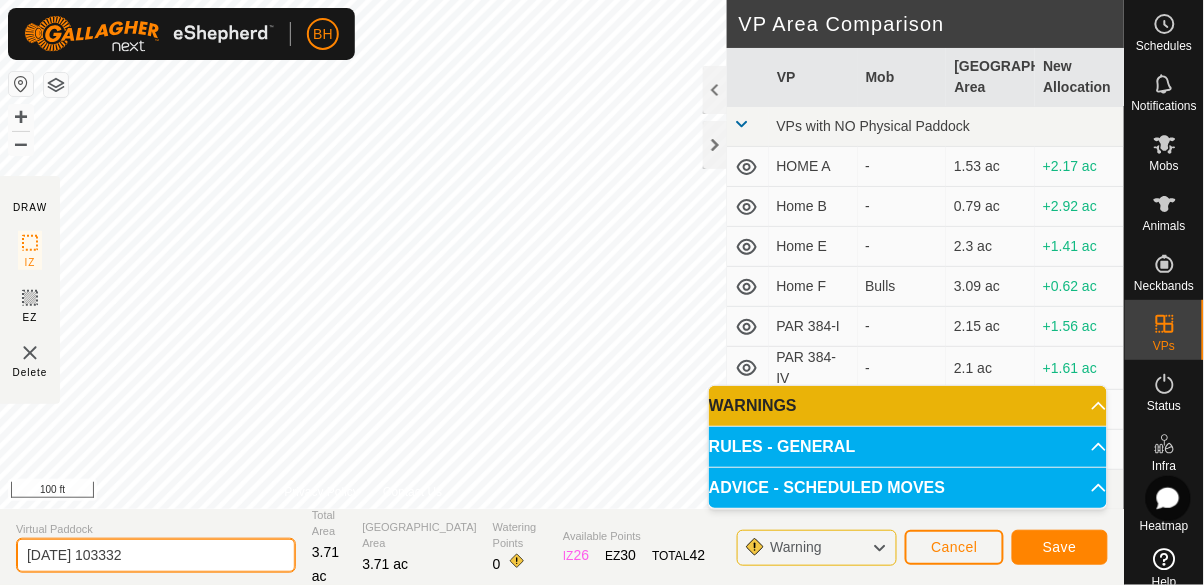 click on "[DATE] 103332" 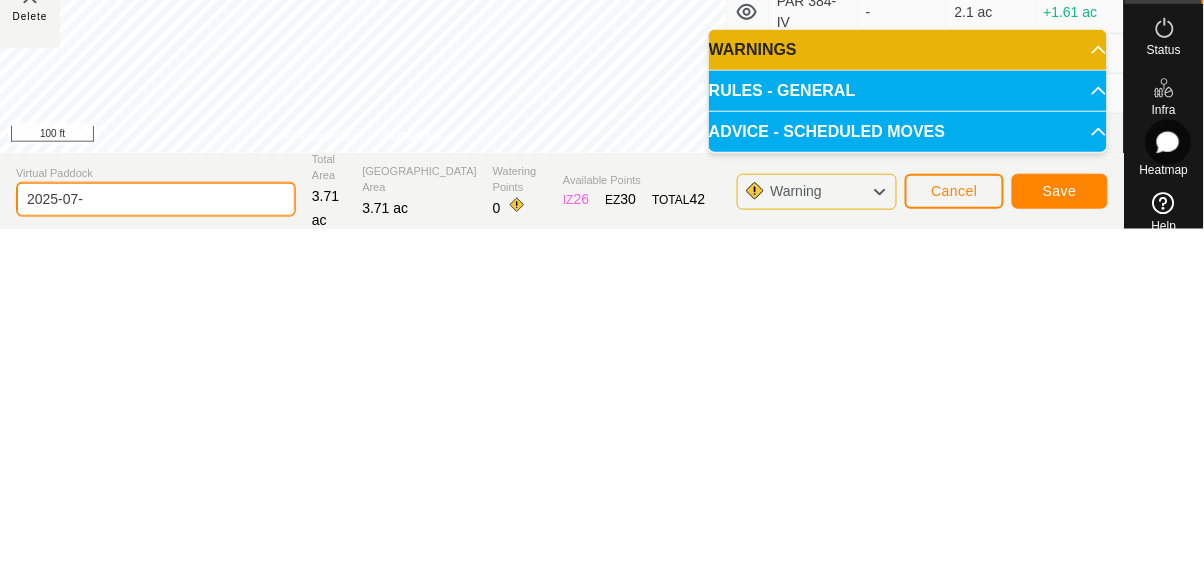 type on "2025-07" 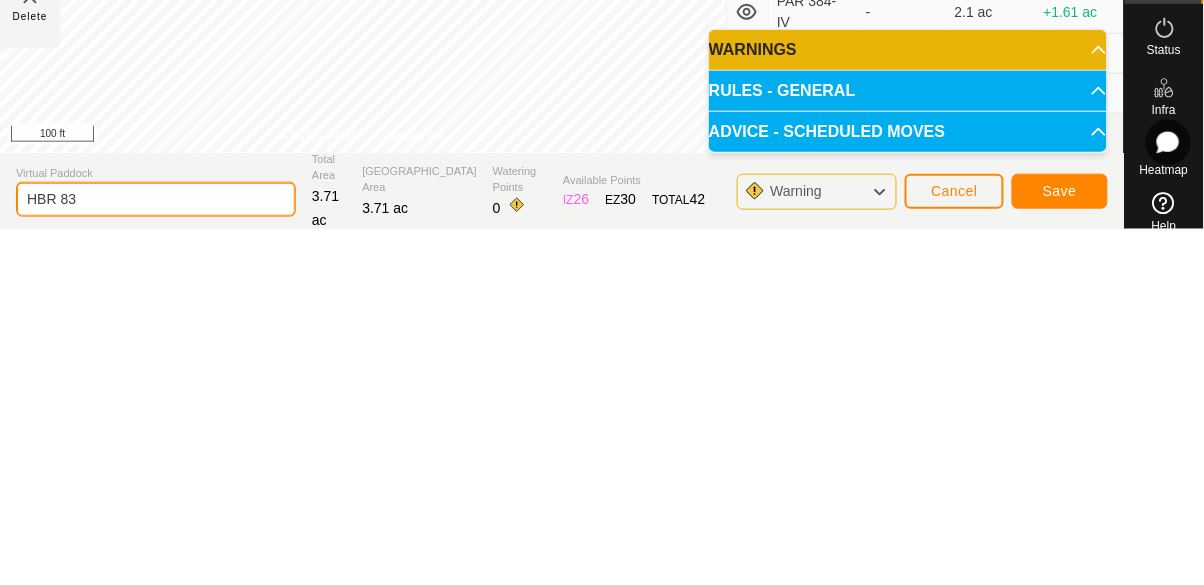 type on "HBR 83" 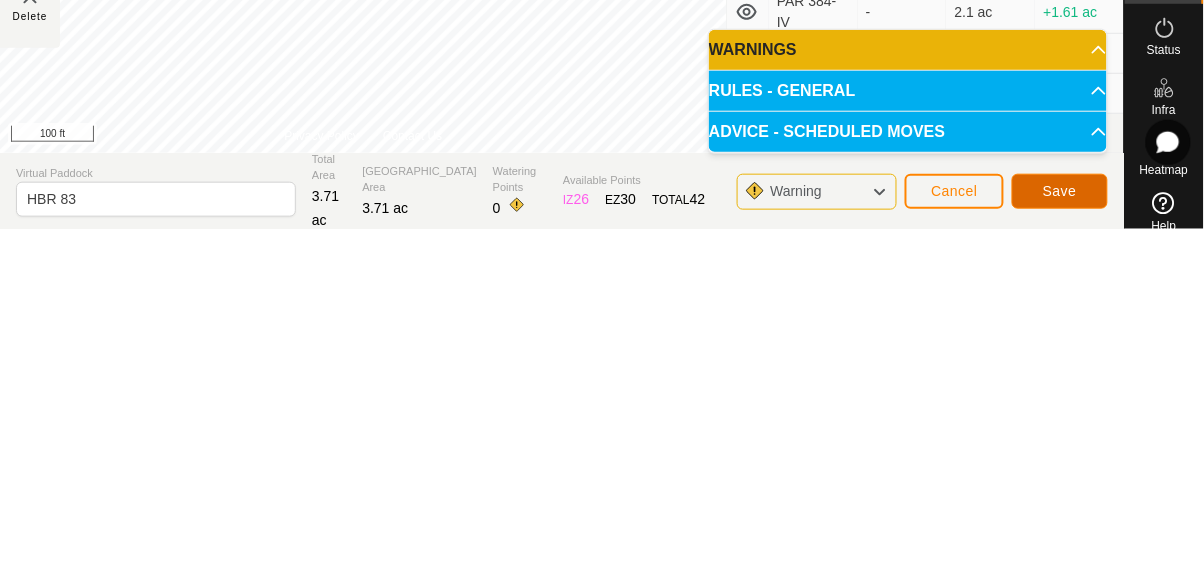 click on "Save" 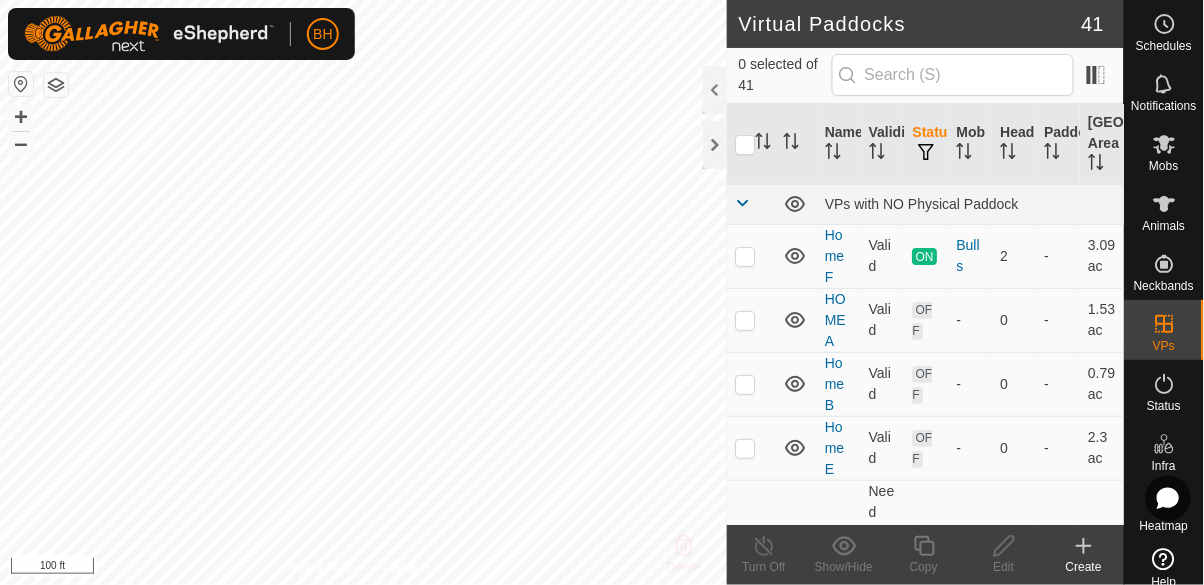 click 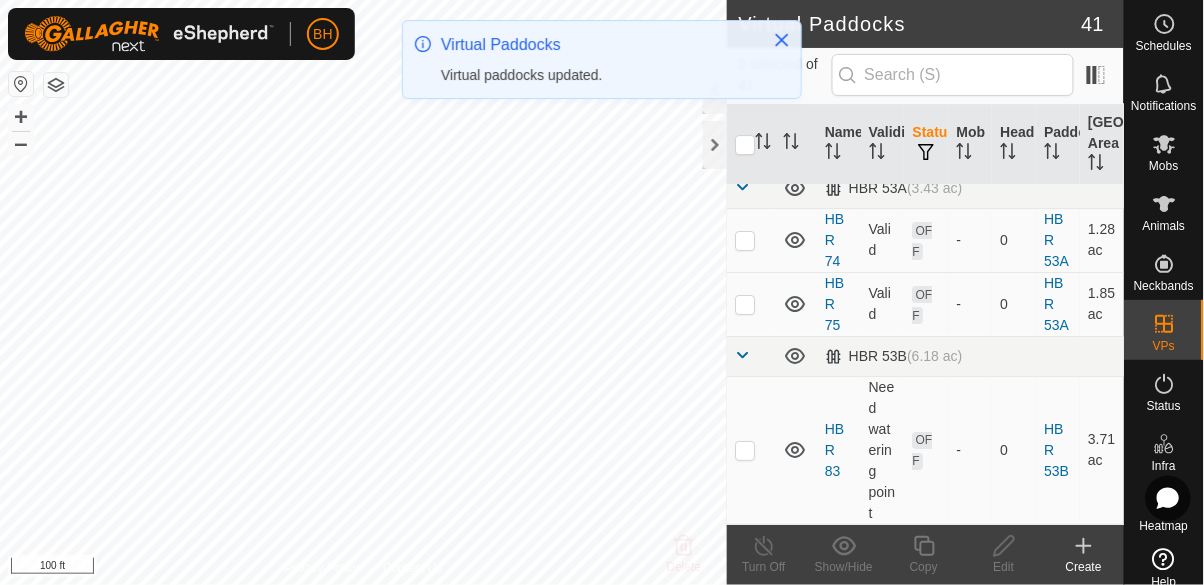 scroll, scrollTop: 1540, scrollLeft: 0, axis: vertical 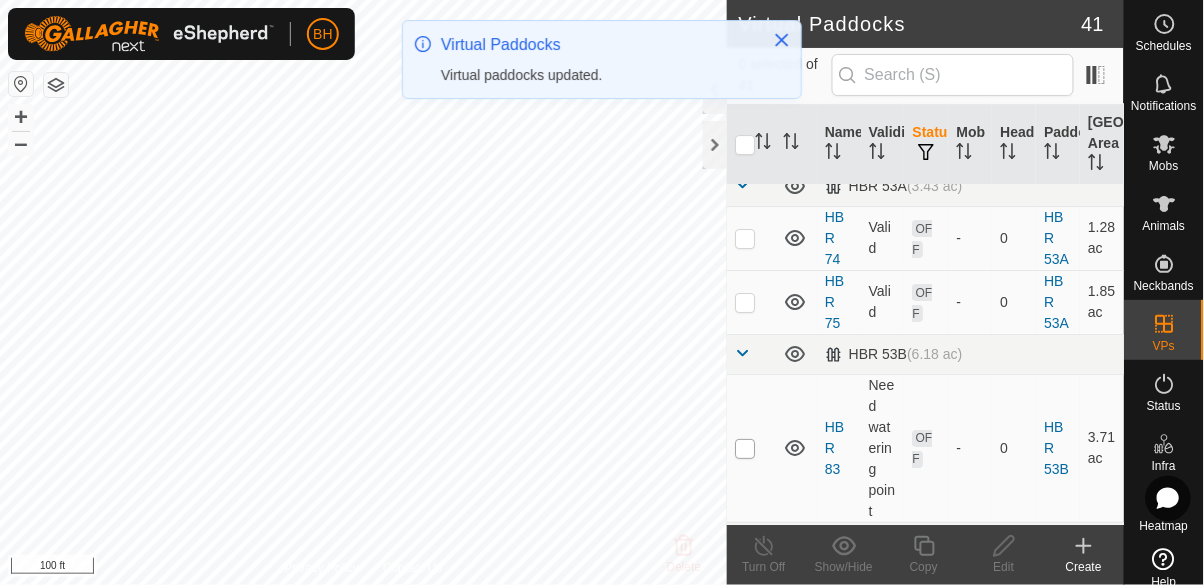 click at bounding box center (745, 449) 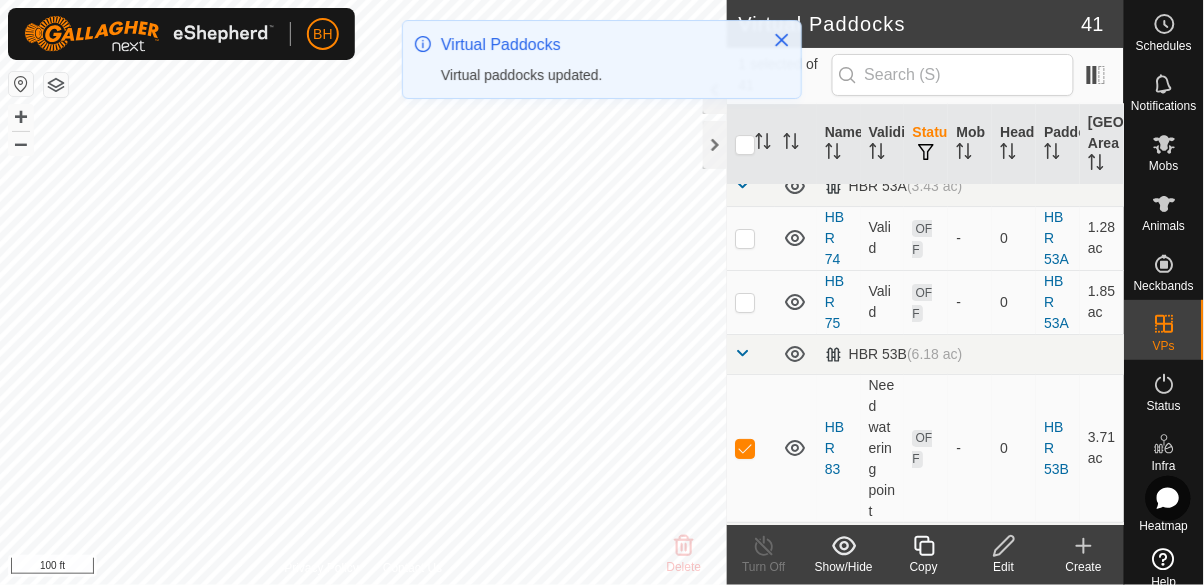 click 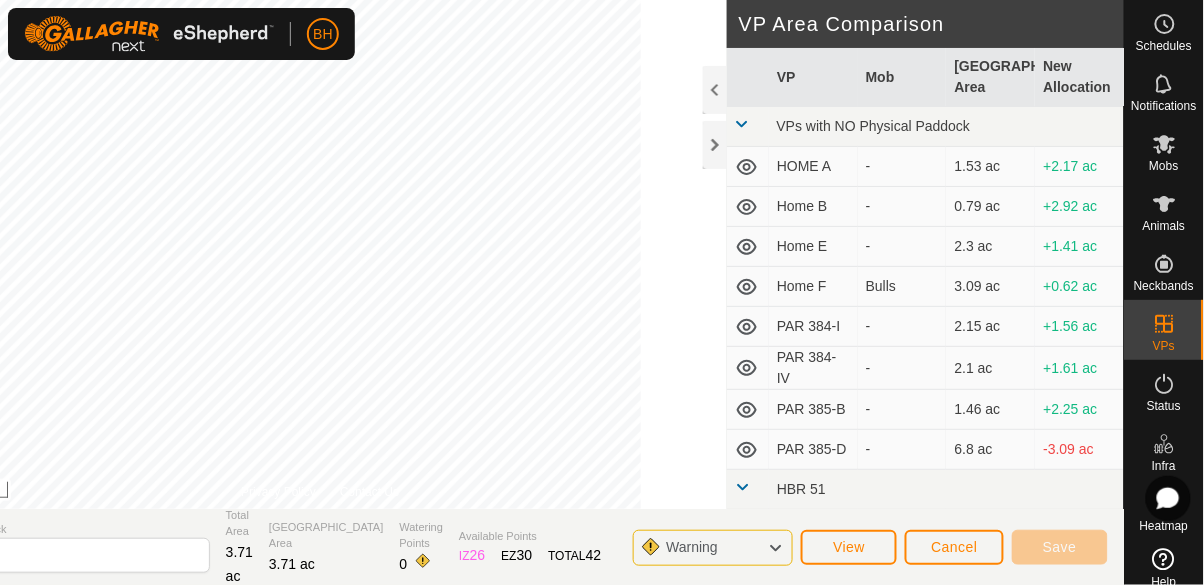 click on "Warning" 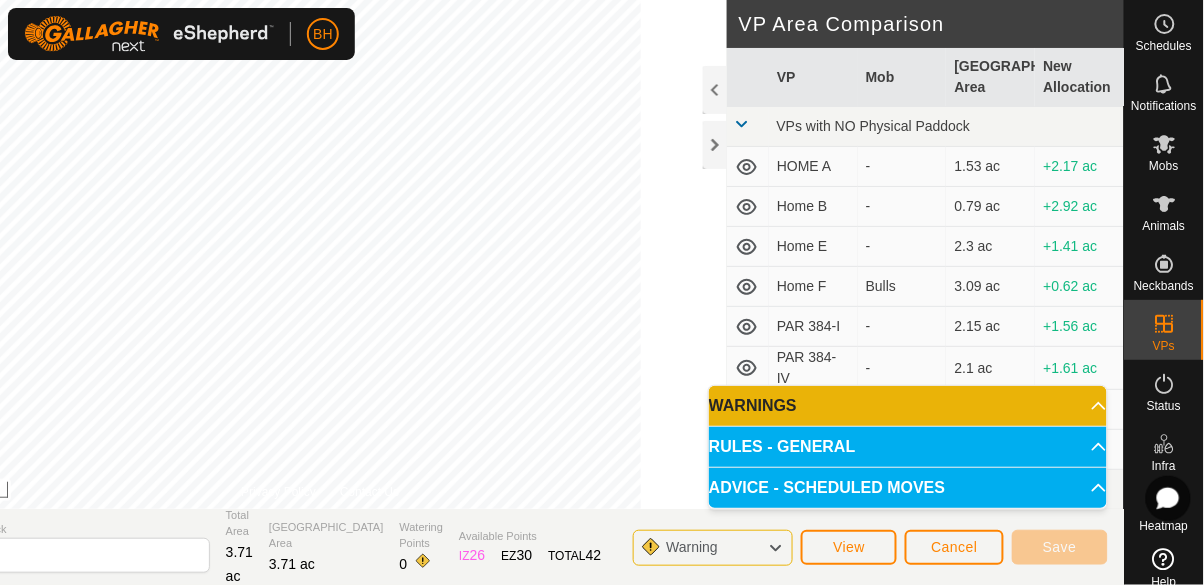 click on "Warning" 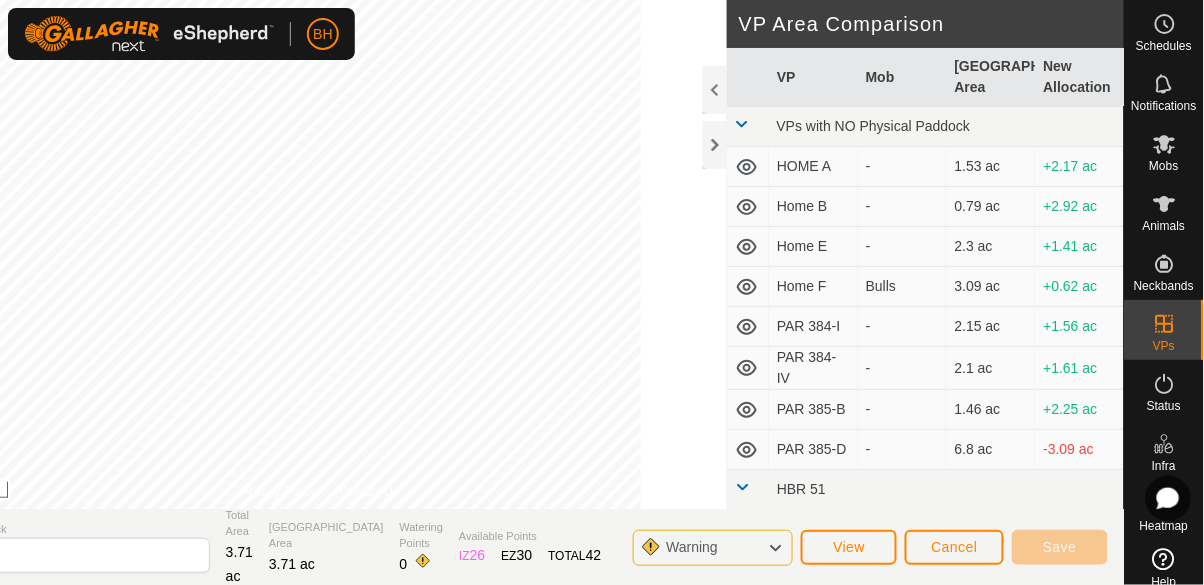 click on "Warning" 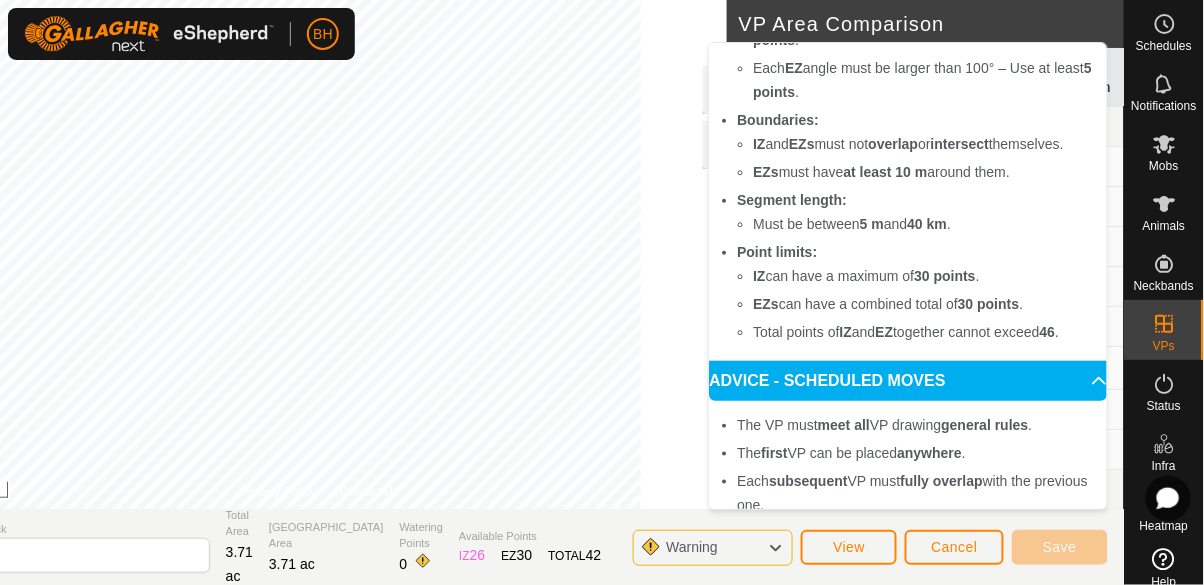 scroll, scrollTop: 0, scrollLeft: 0, axis: both 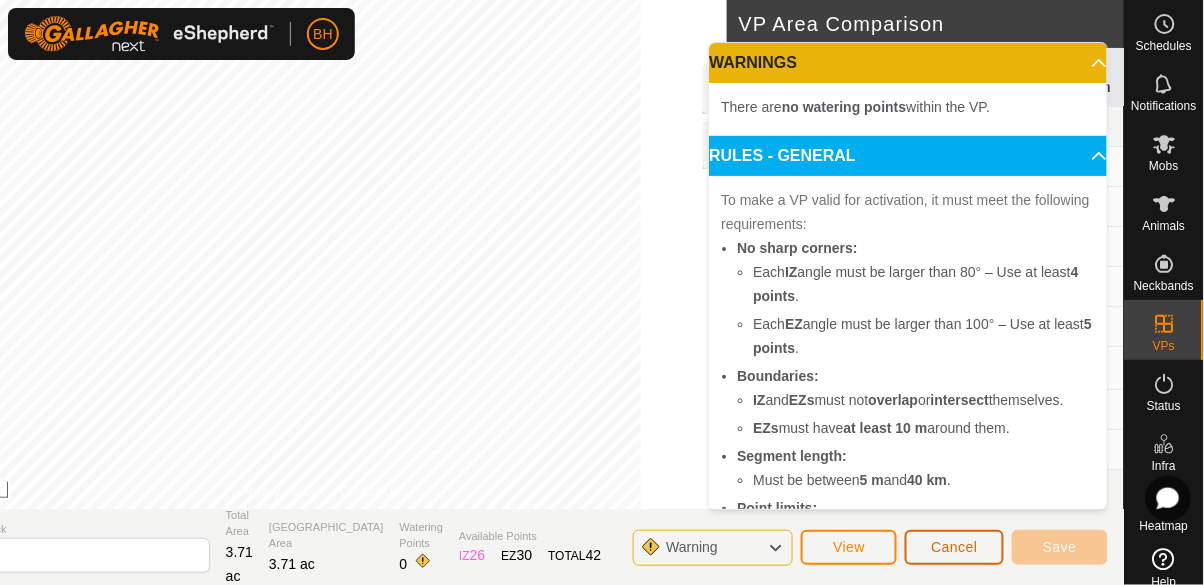 click on "Cancel" 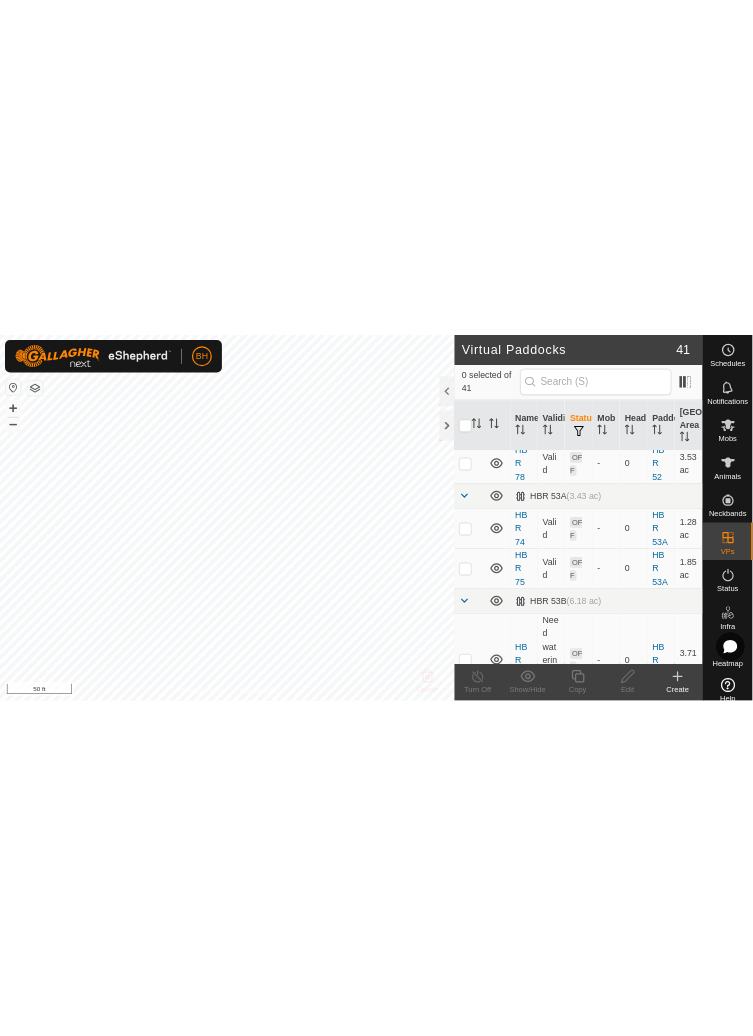 scroll, scrollTop: 1467, scrollLeft: 0, axis: vertical 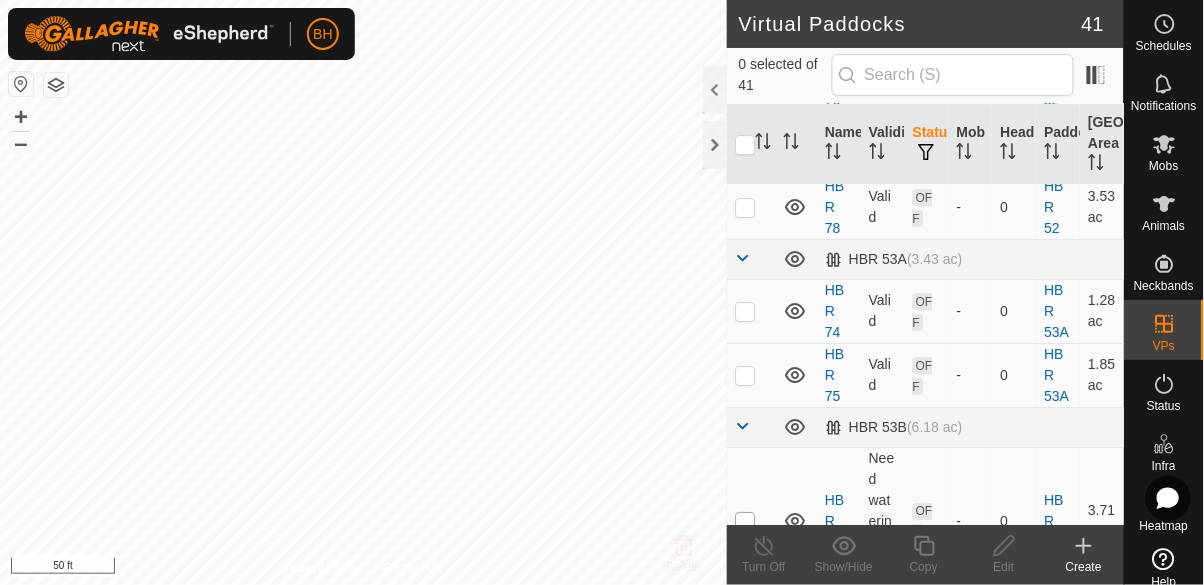 click at bounding box center (745, 522) 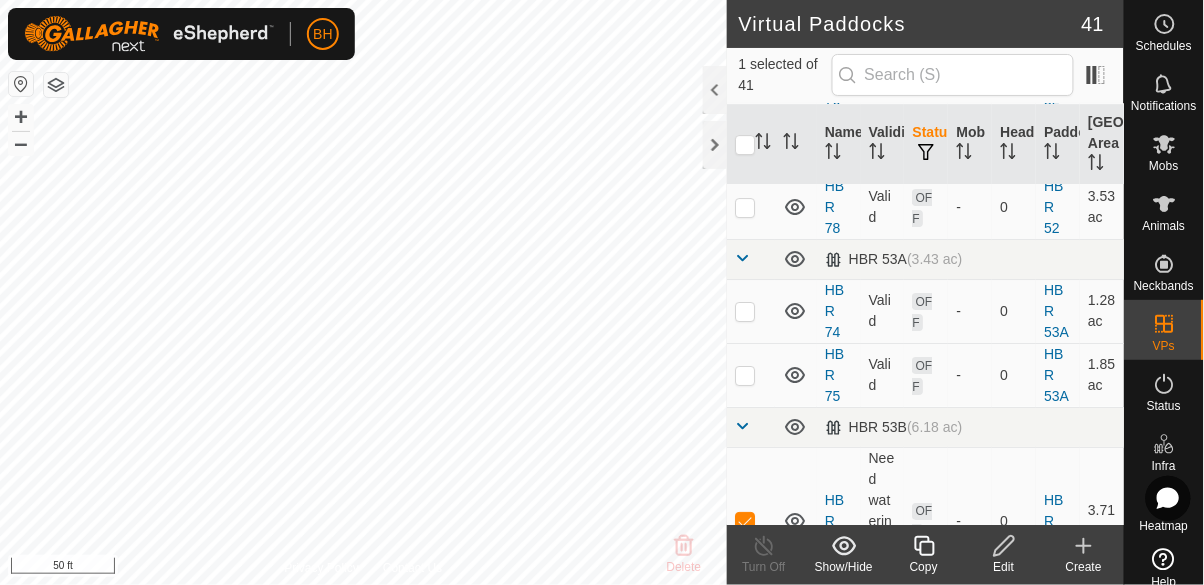 click 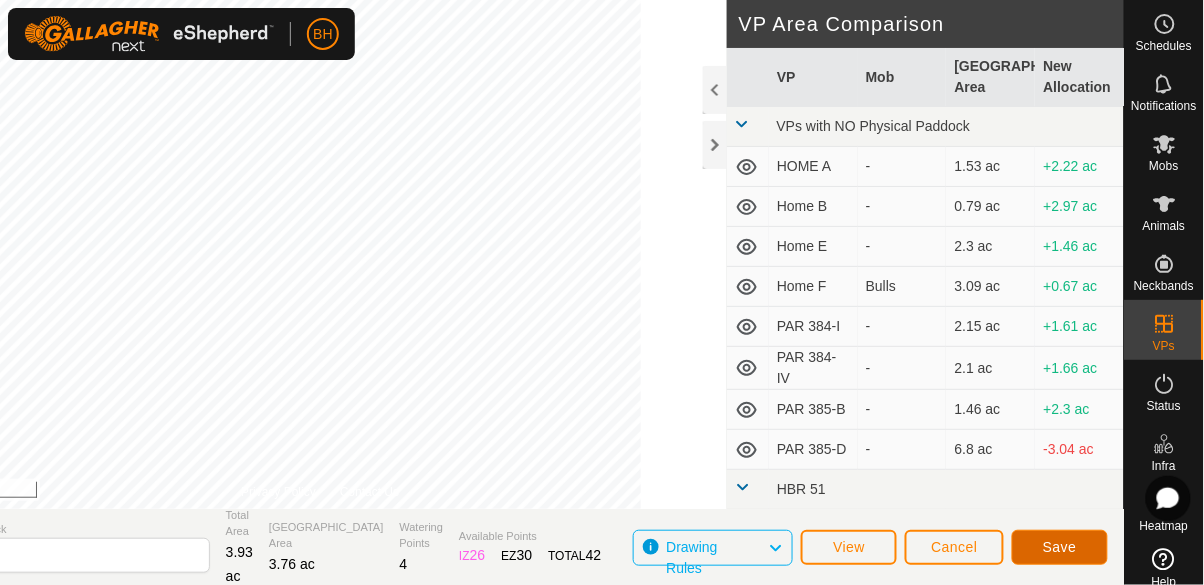 click on "Save" 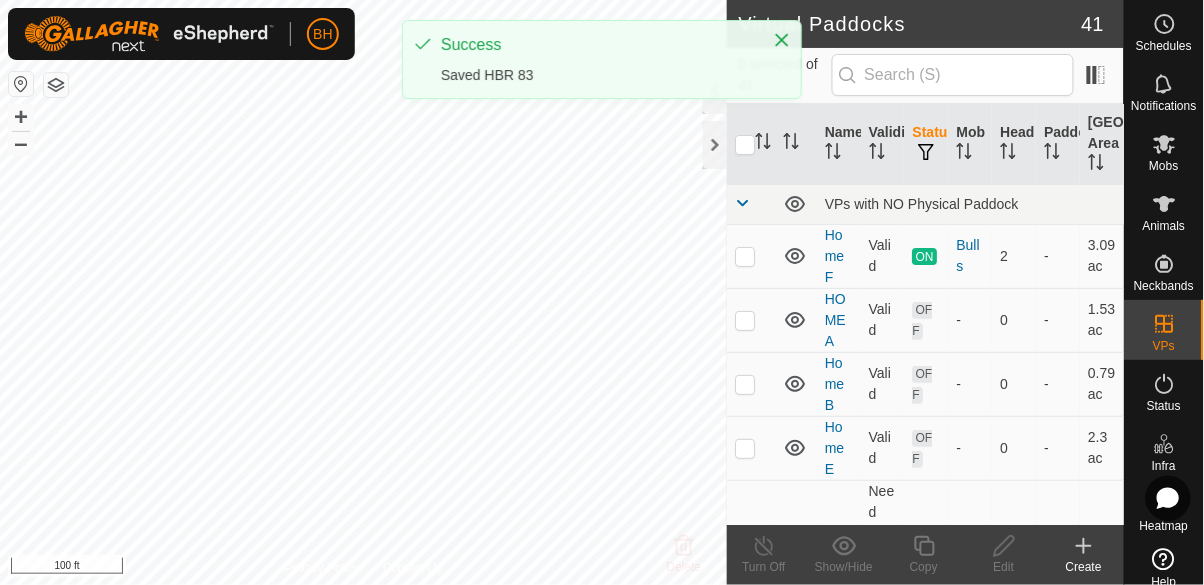click on "Mobs" at bounding box center (1164, 166) 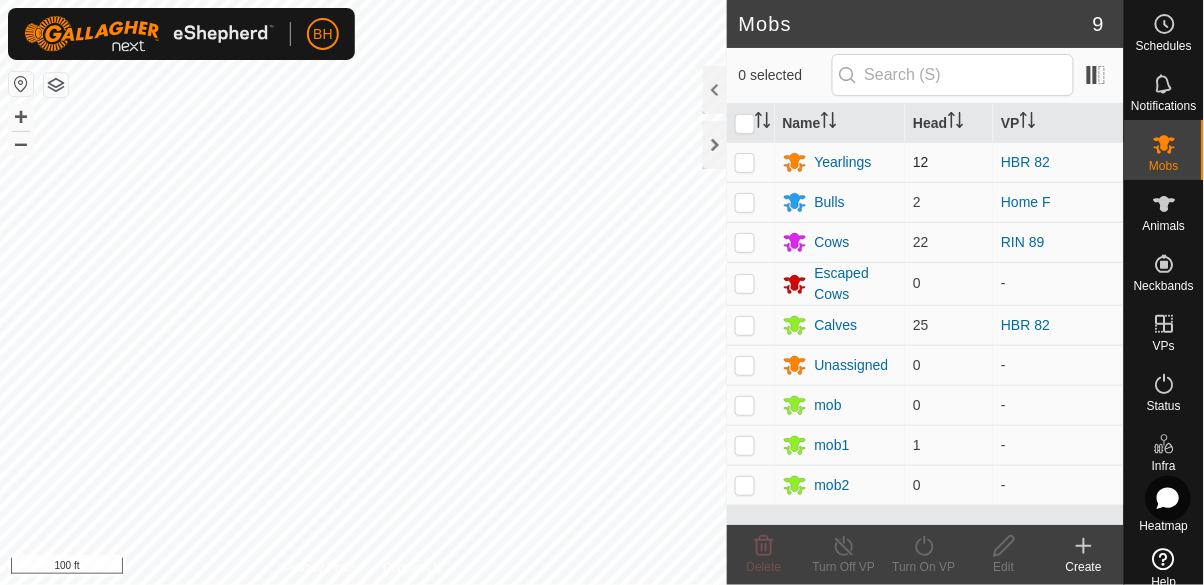 click at bounding box center (745, 162) 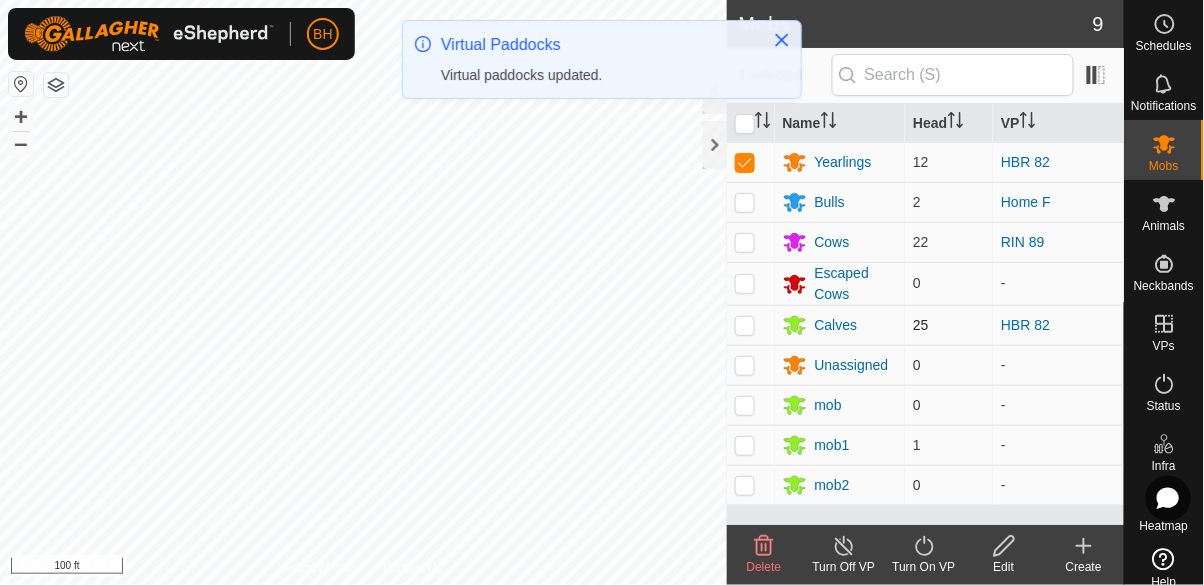 click at bounding box center [745, 325] 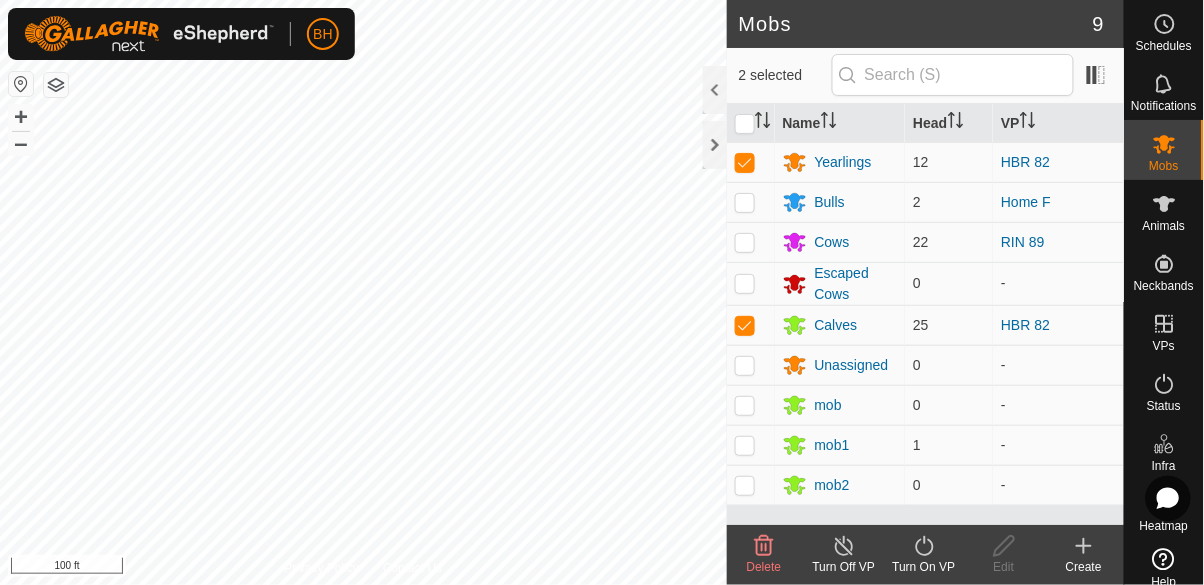 click on "Turn On VP" 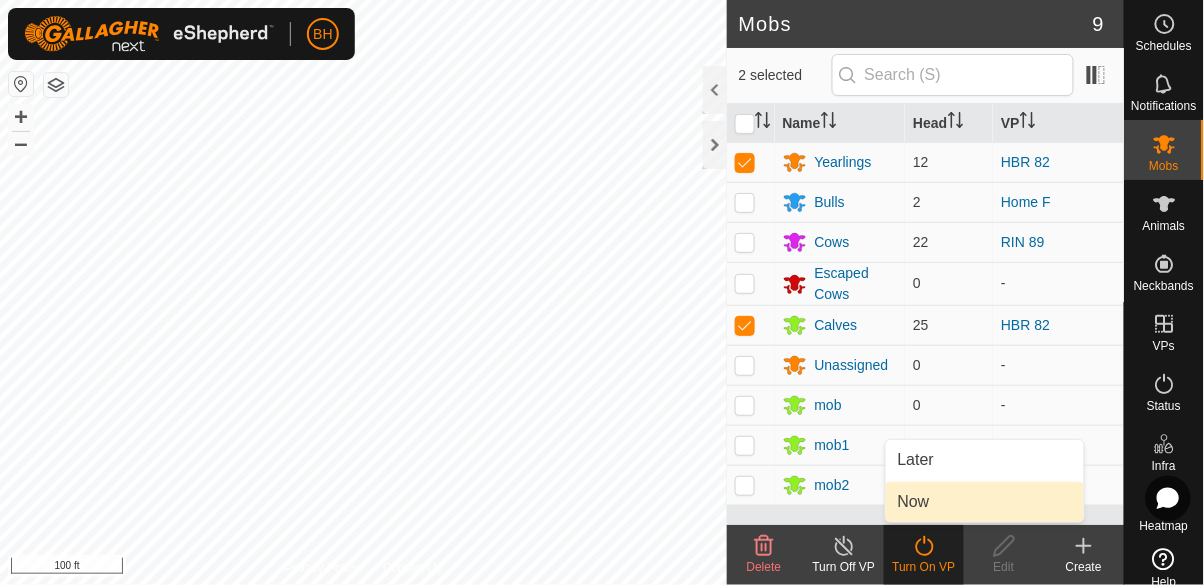 click on "Now" at bounding box center [985, 502] 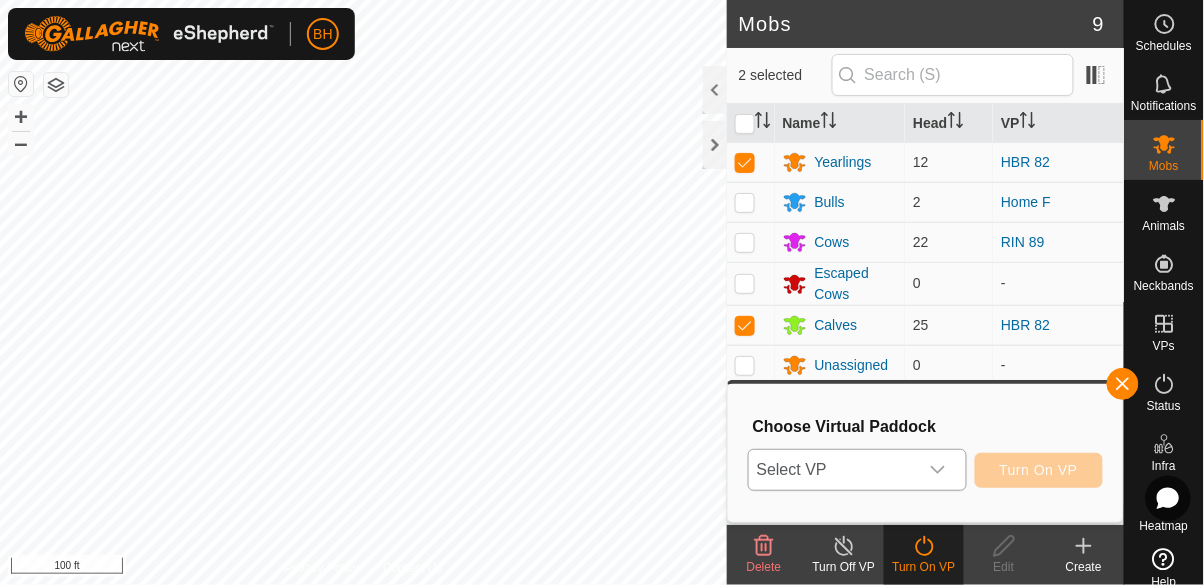 click on "Select VP" at bounding box center [833, 470] 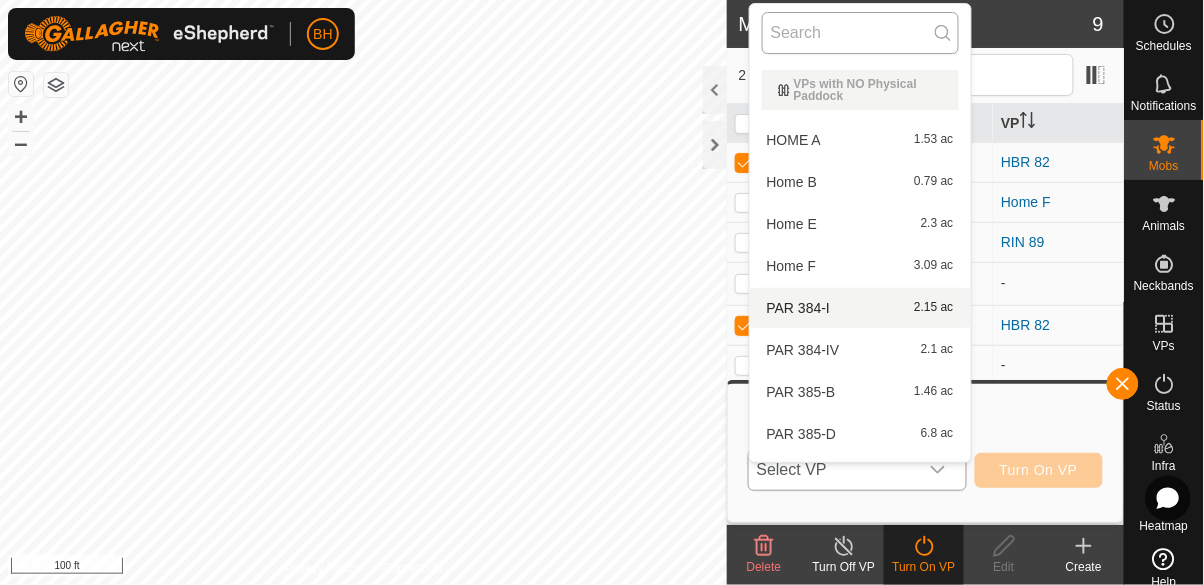 click at bounding box center (860, 33) 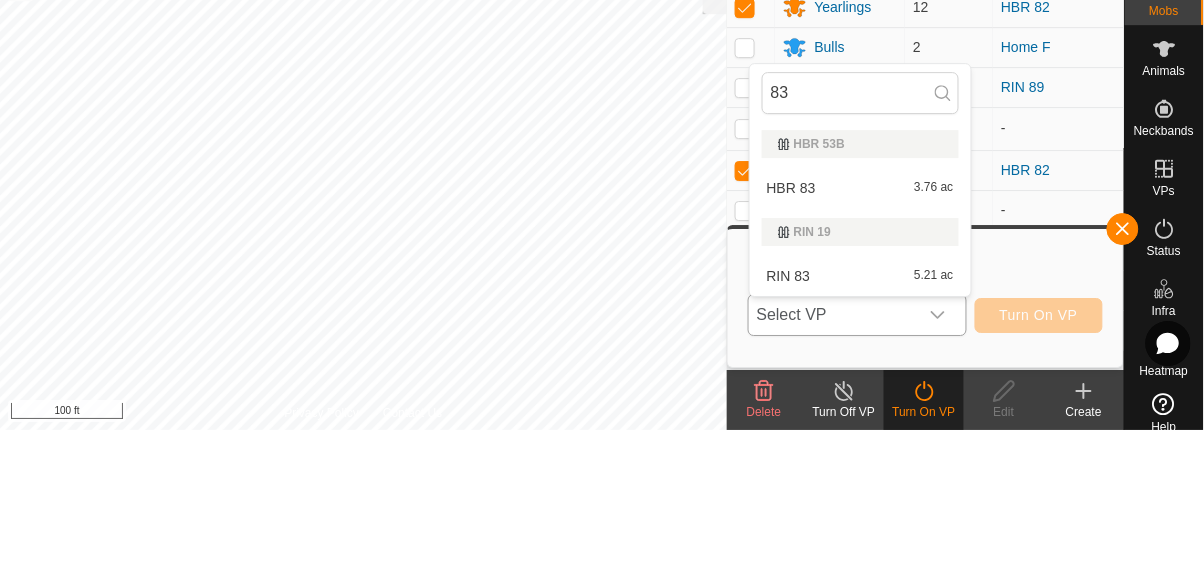 type on "83" 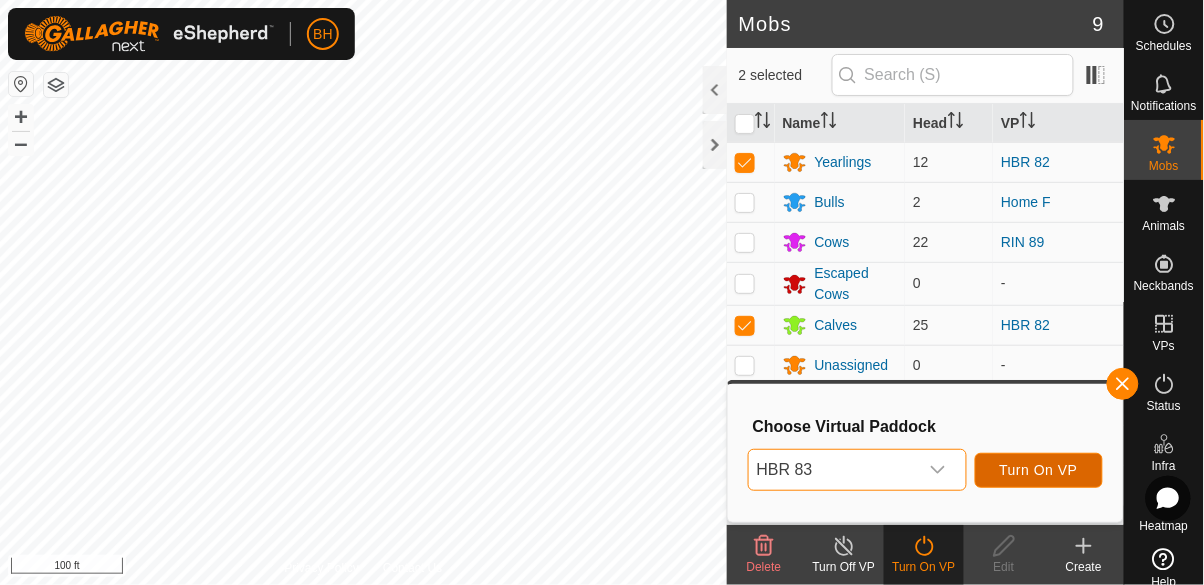 click on "Turn On VP" at bounding box center (1039, 470) 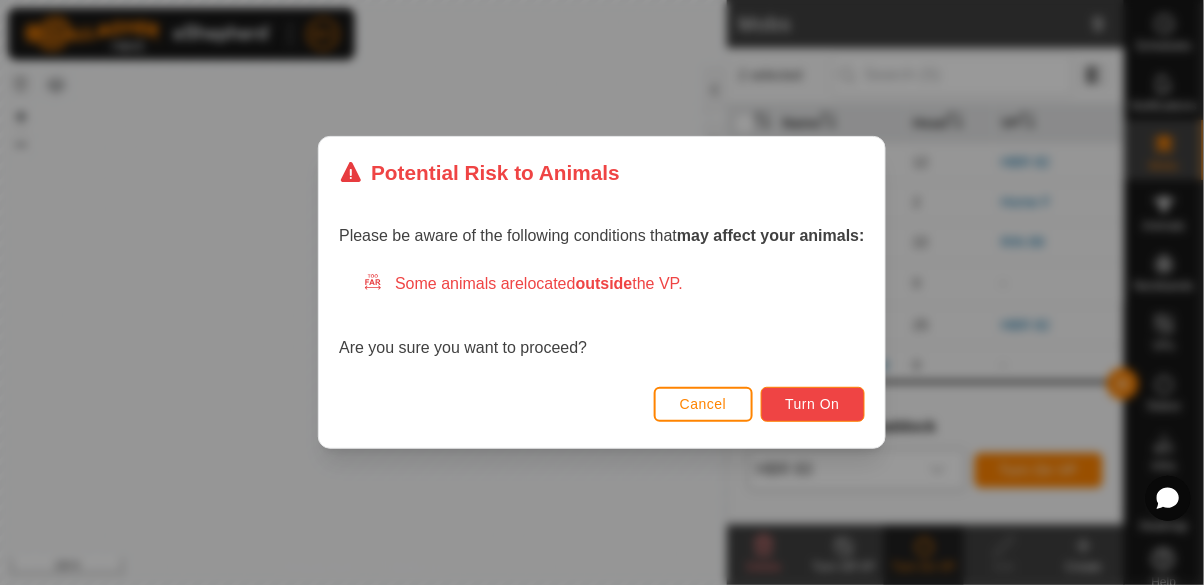 click on "Turn On" at bounding box center [813, 404] 